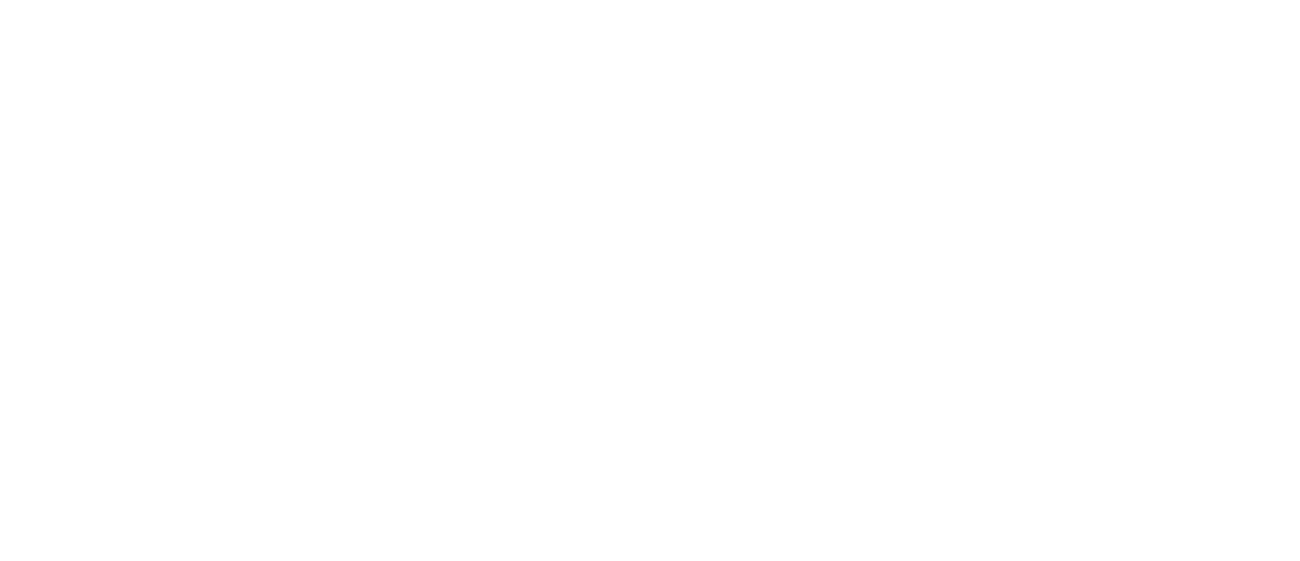 scroll, scrollTop: 0, scrollLeft: 0, axis: both 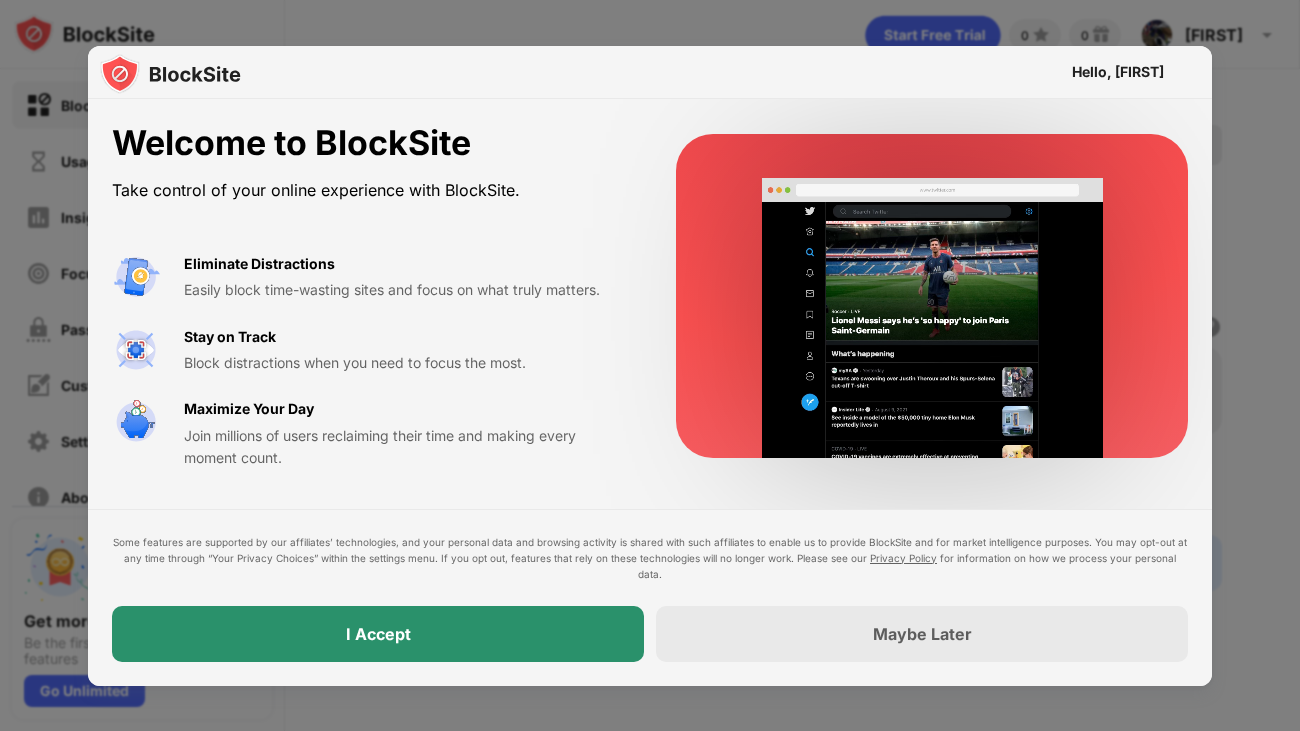 click on "I Accept" at bounding box center [378, 634] 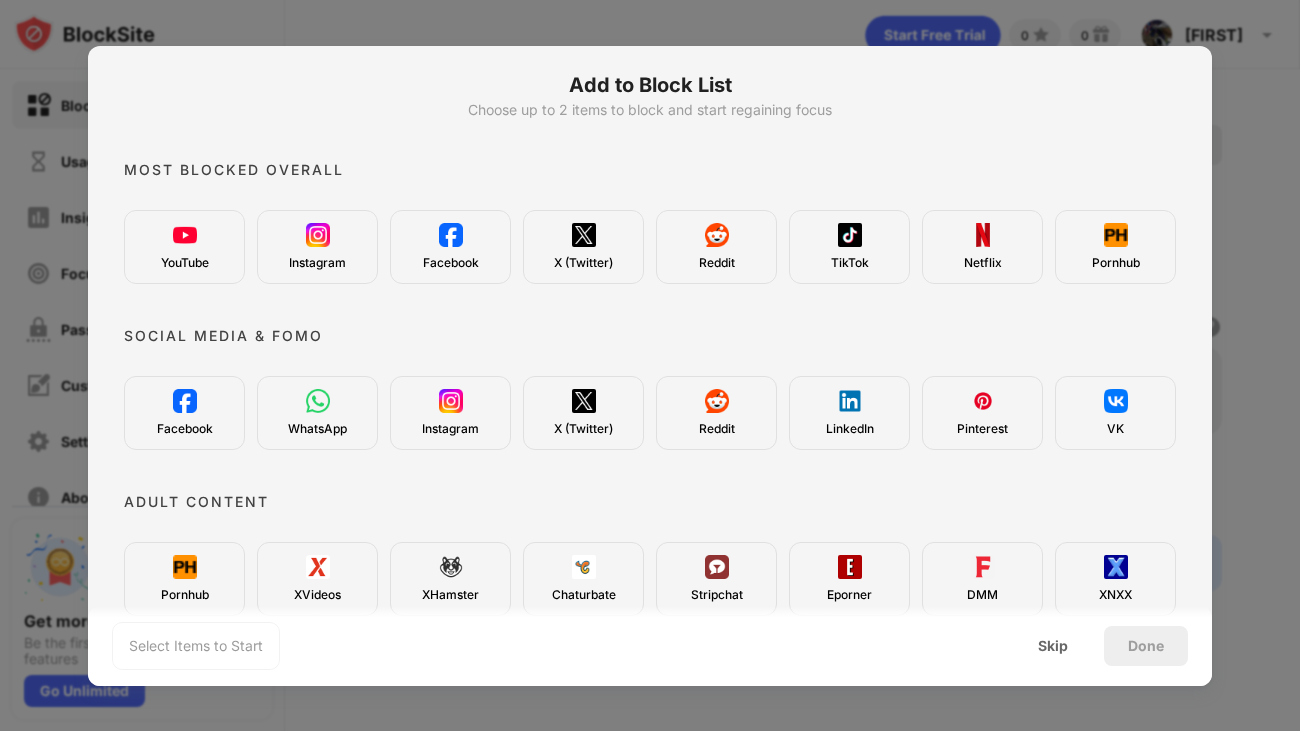 click on "Pornhub" at bounding box center (184, 579) 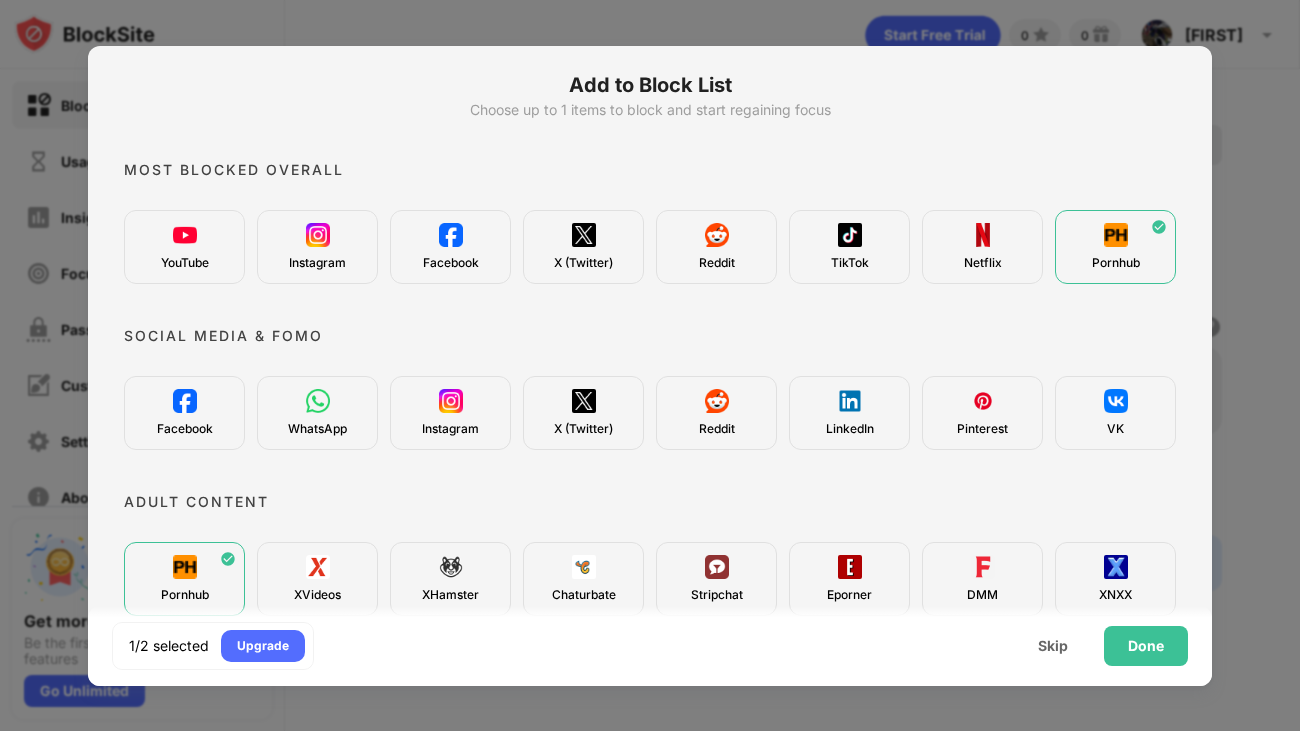 click at bounding box center [318, 567] 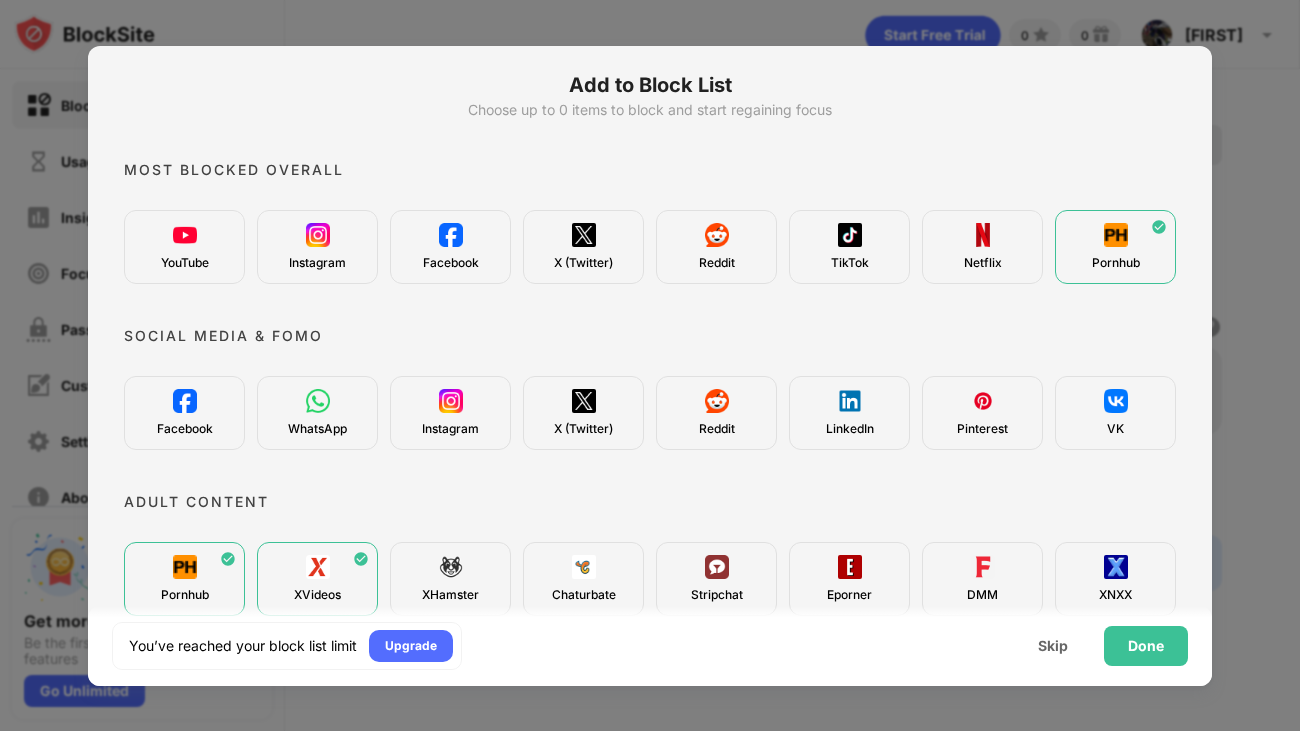 click on "XHamster" at bounding box center [450, 579] 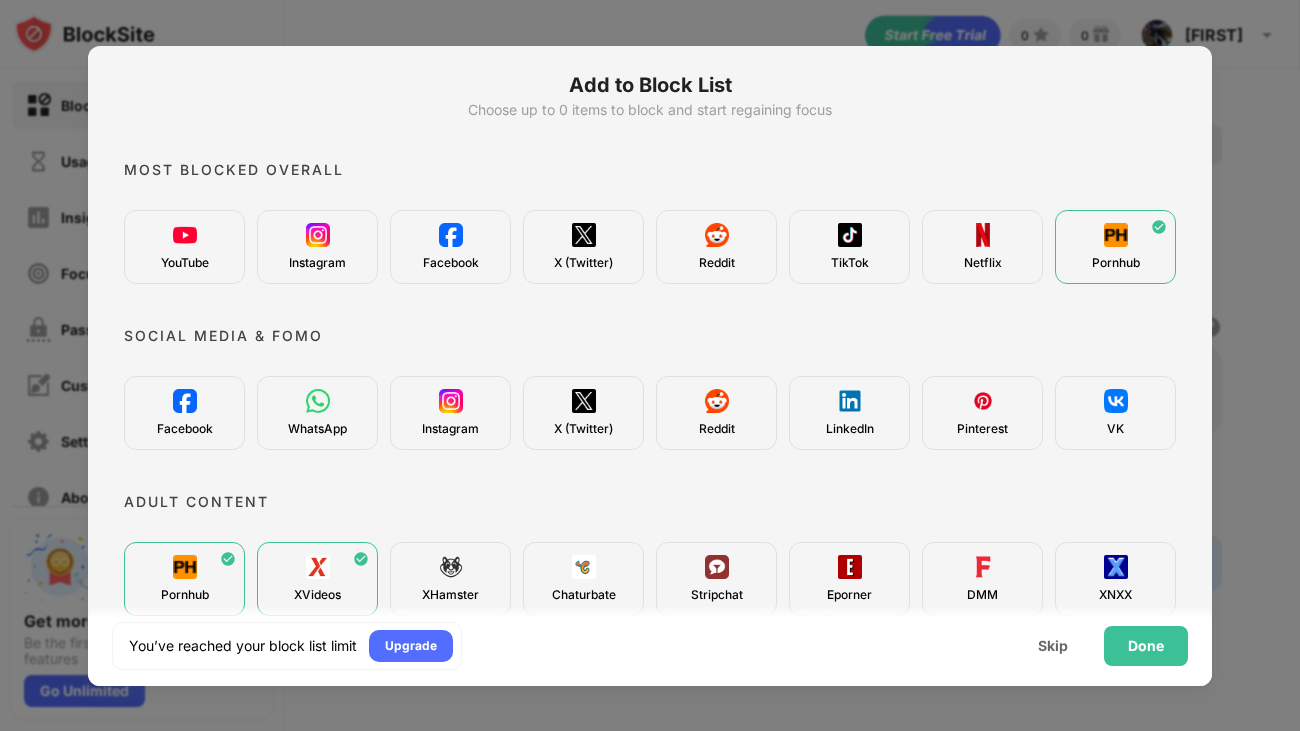 click on "XHamster" at bounding box center (450, 579) 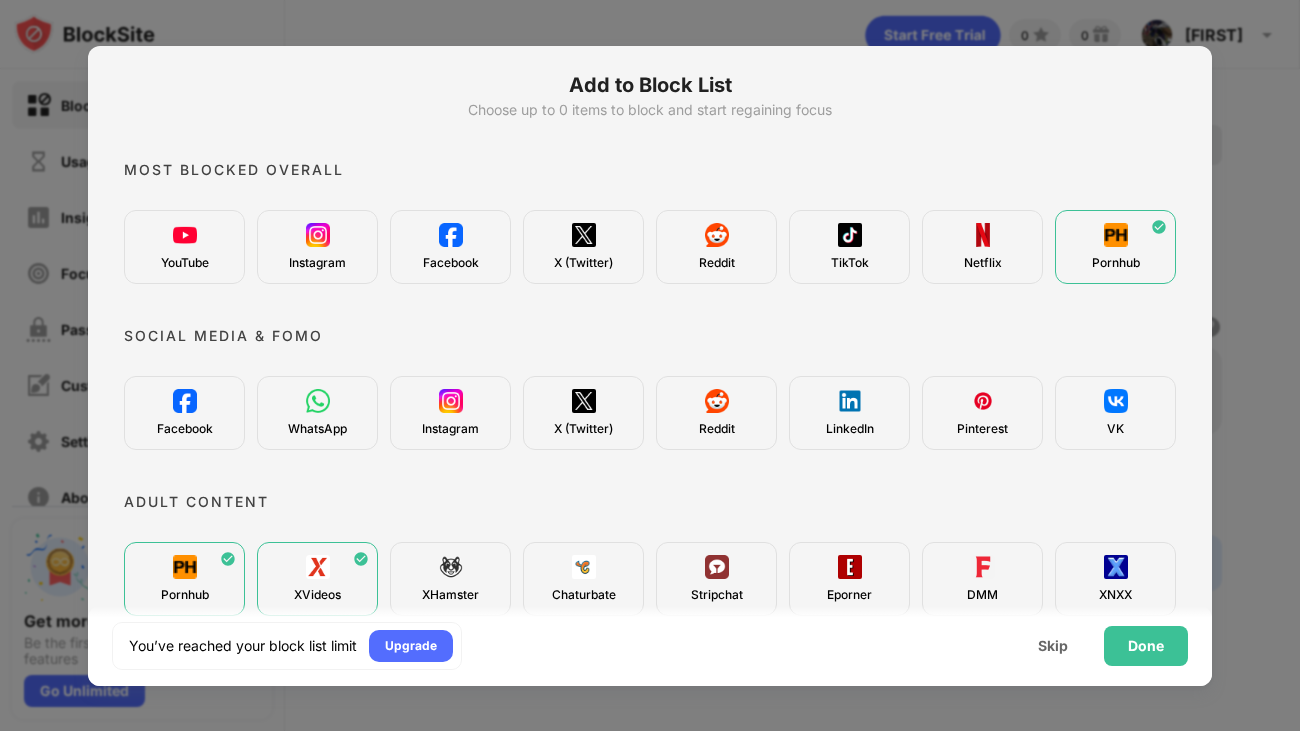 click on "Pornhub" at bounding box center [184, 579] 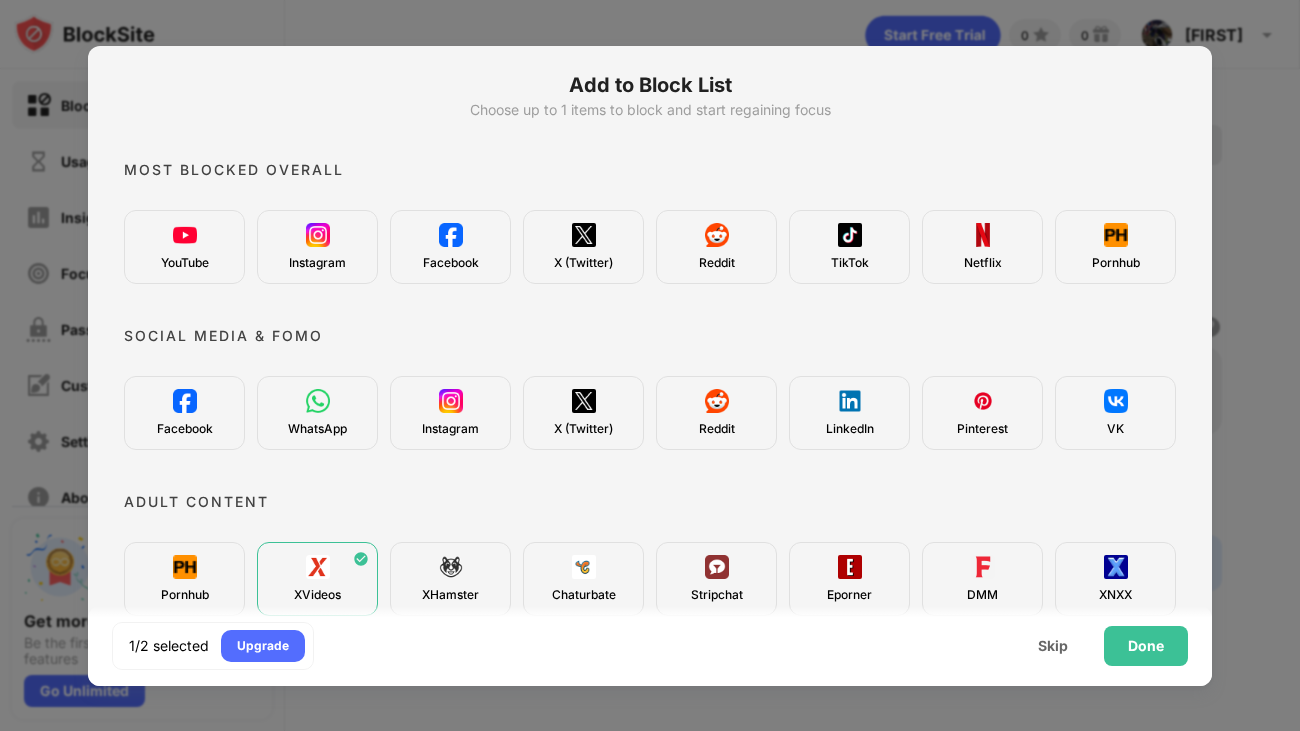 click on "XVideos" at bounding box center (317, 579) 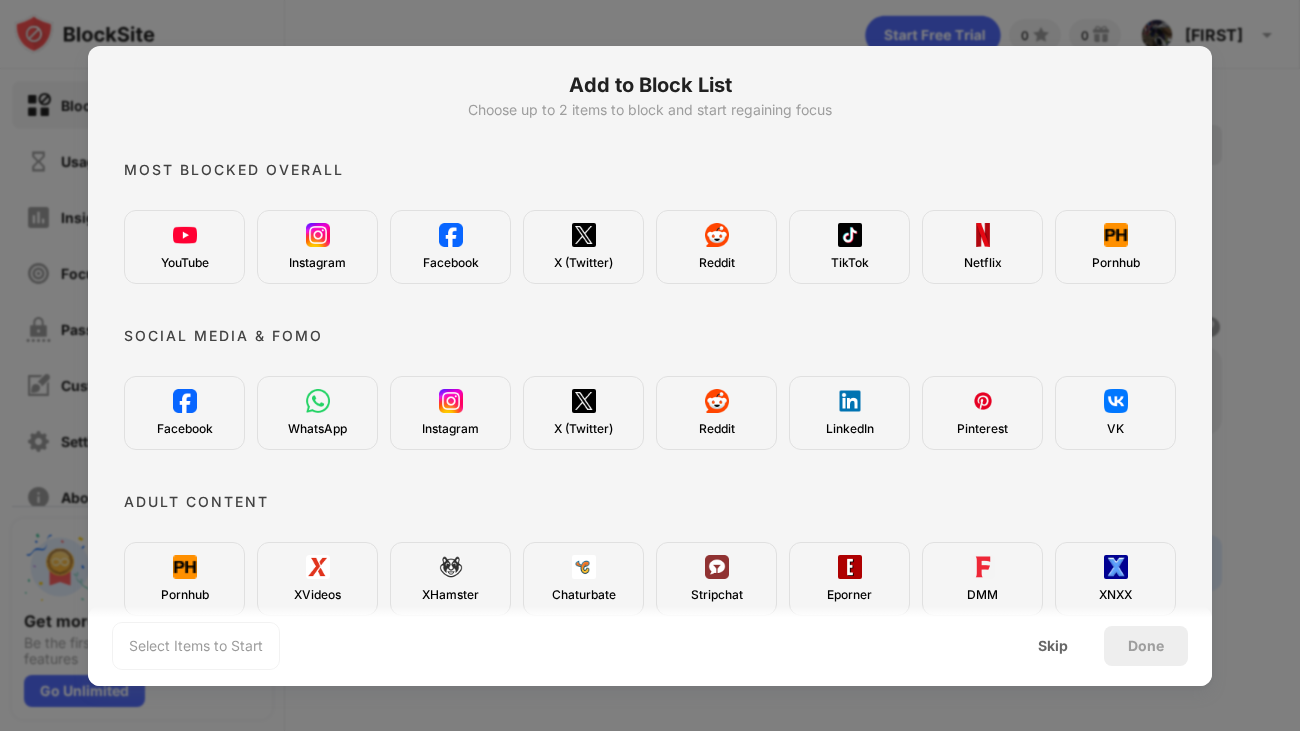 click on "Pornhub" at bounding box center (1116, 263) 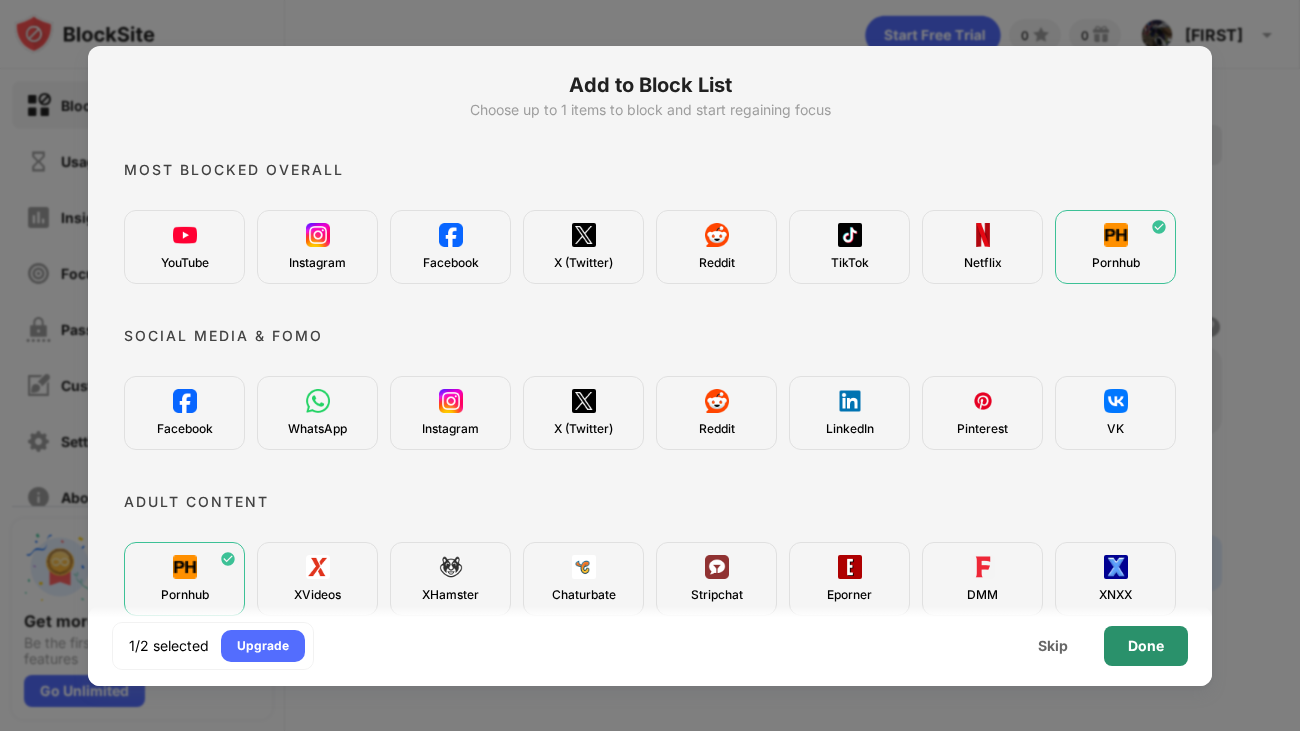 click on "Done" at bounding box center [1146, 646] 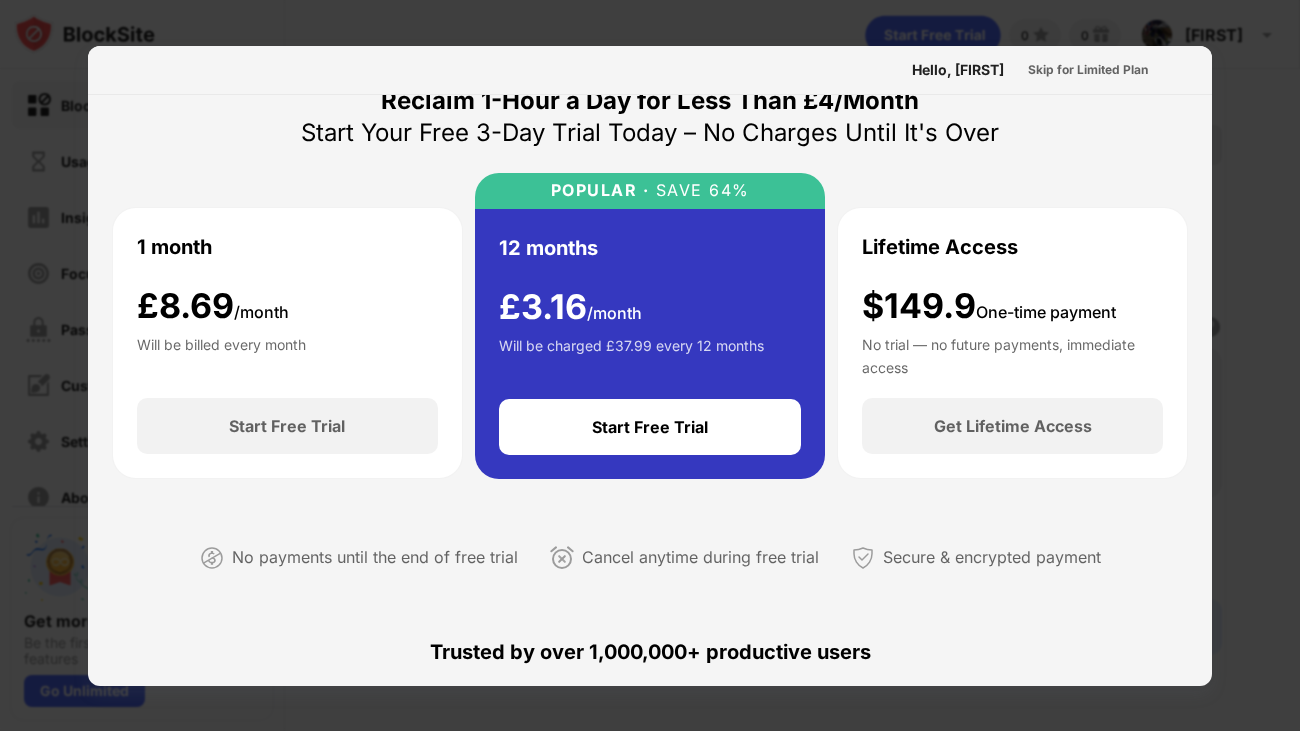 scroll, scrollTop: 0, scrollLeft: 0, axis: both 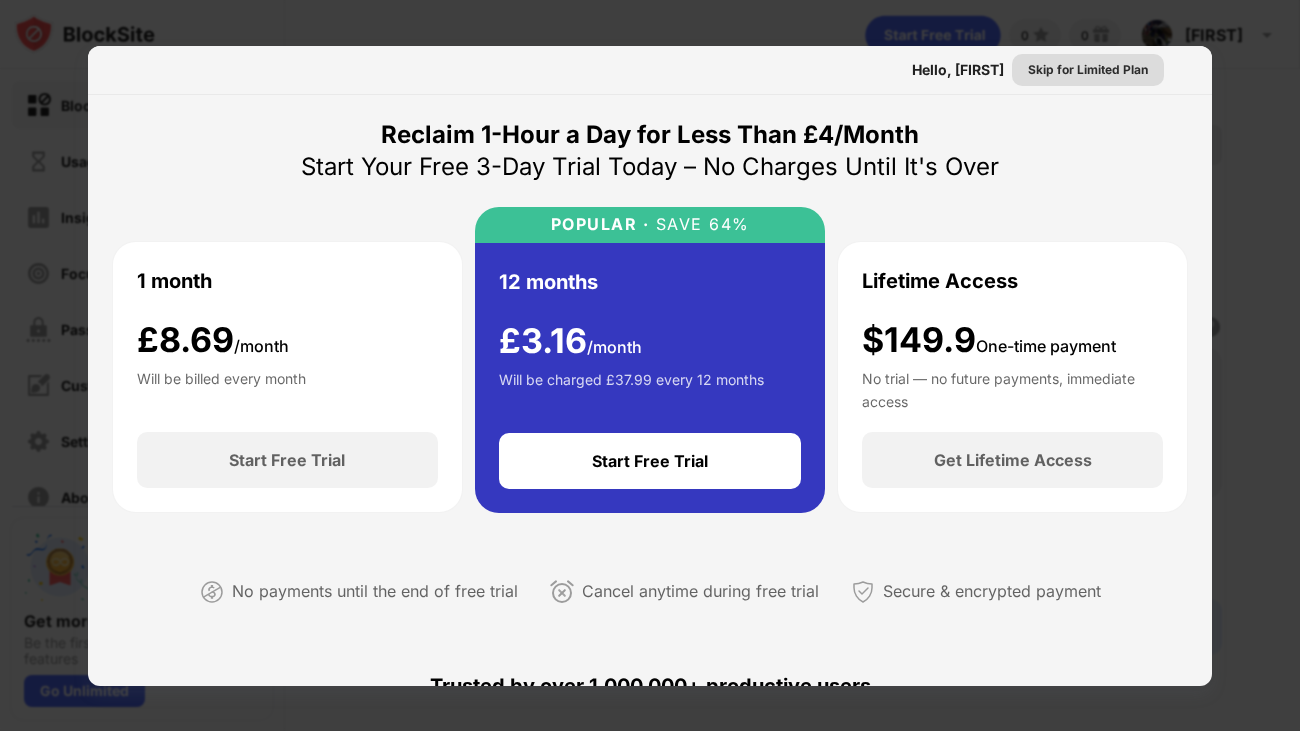 click on "Skip for Limited Plan" at bounding box center (1088, 70) 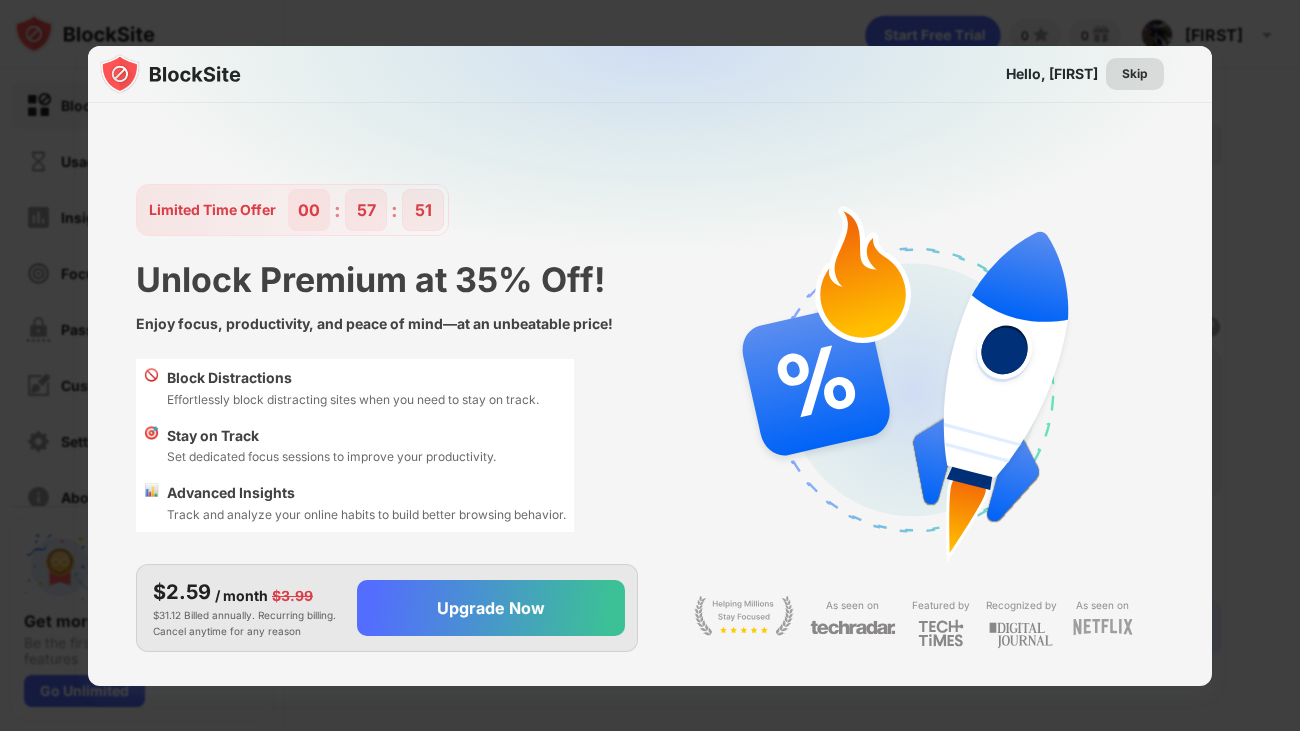 click on "Skip" at bounding box center (1135, 74) 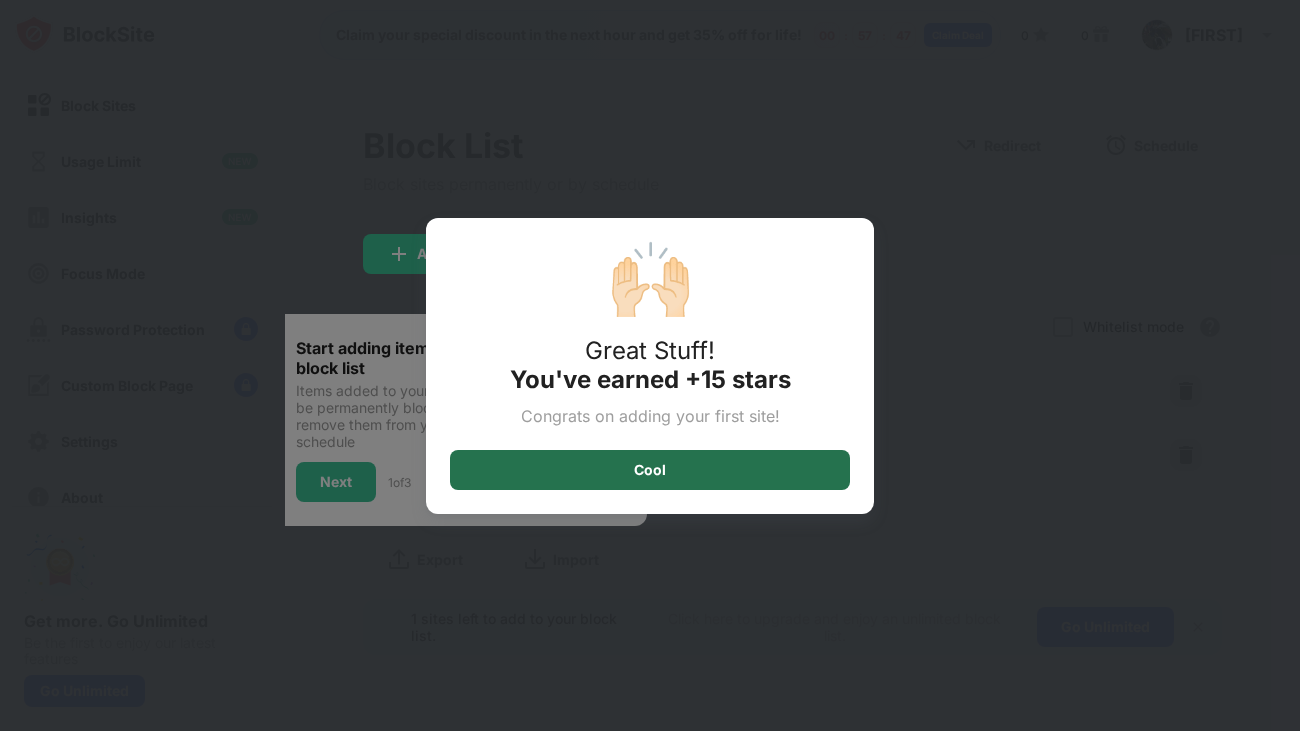 click on "Cool" at bounding box center [650, 470] 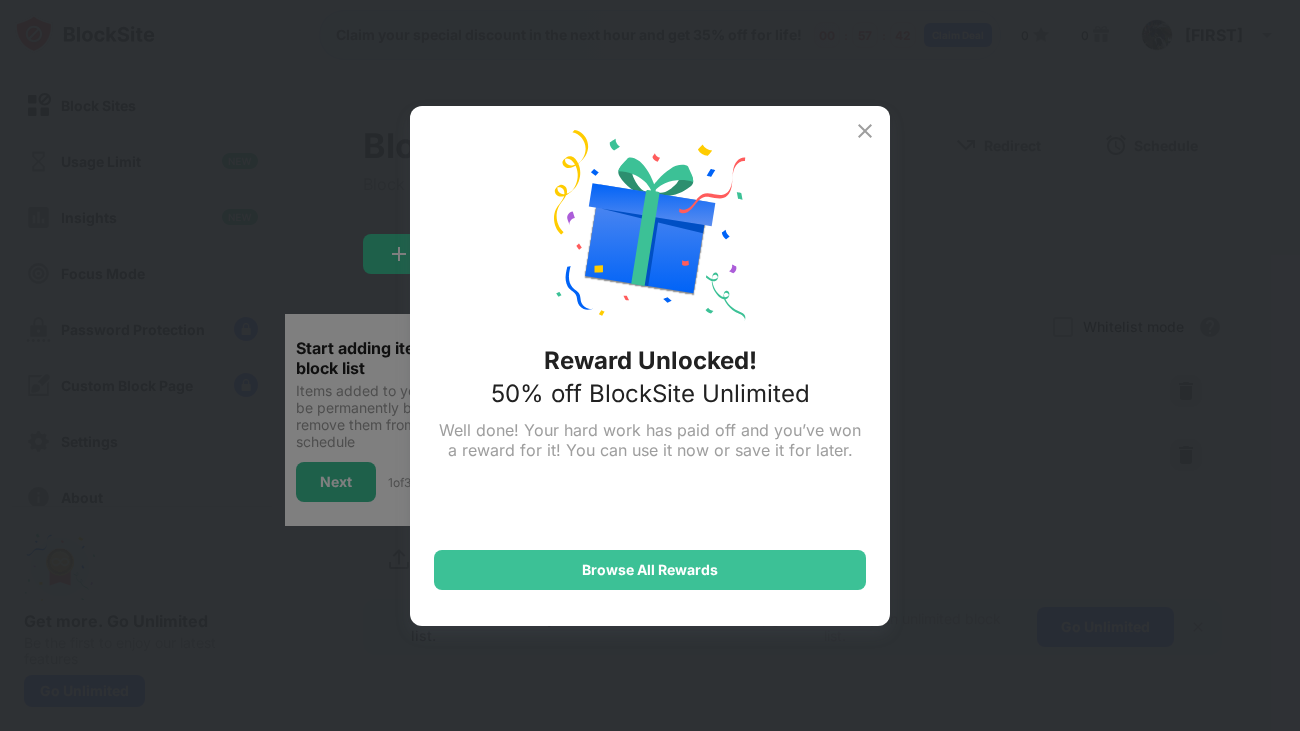 click at bounding box center (865, 131) 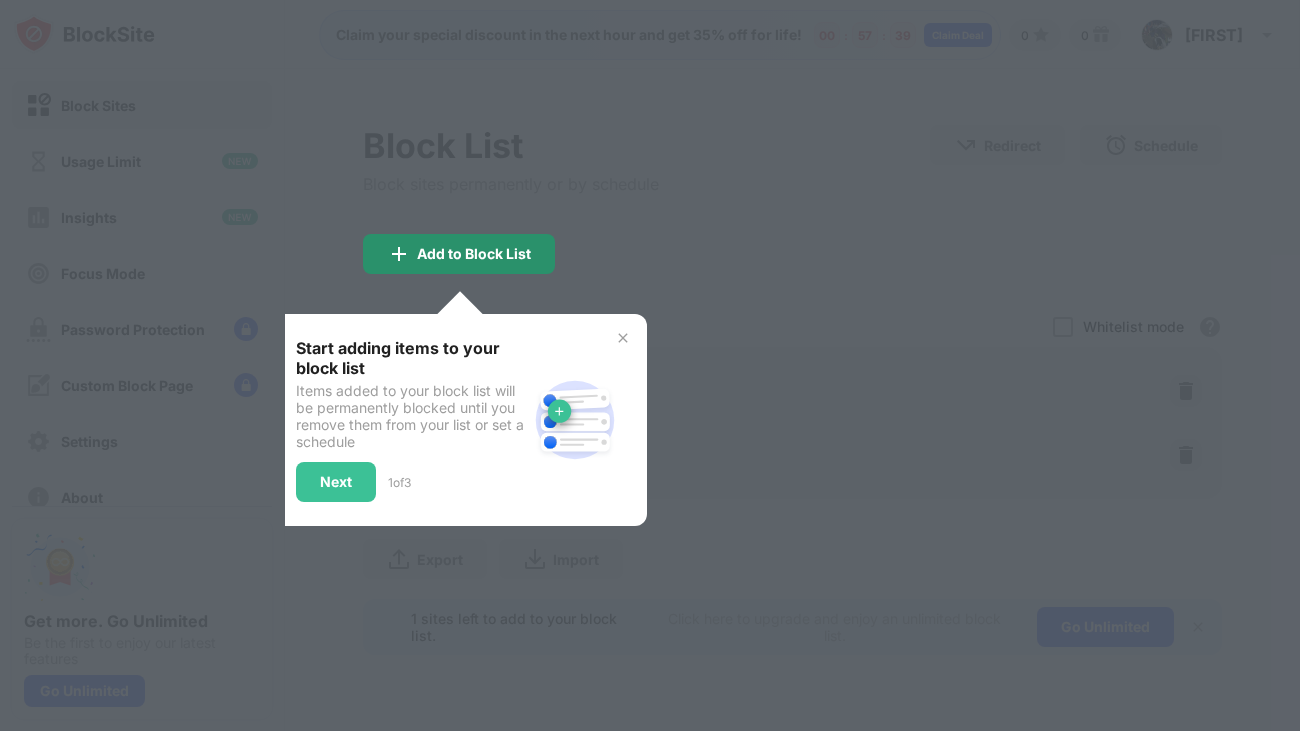 click on "Add to Block List" at bounding box center [474, 254] 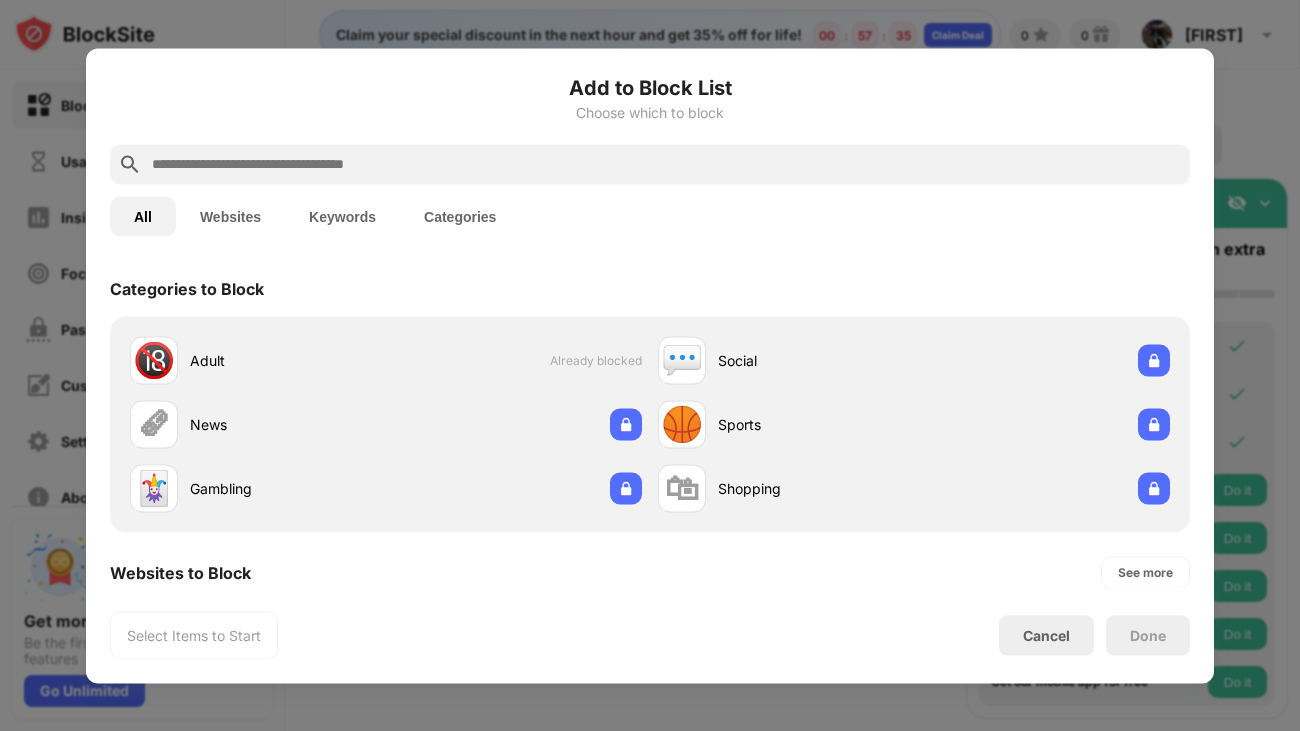 click on "Websites" at bounding box center [230, 216] 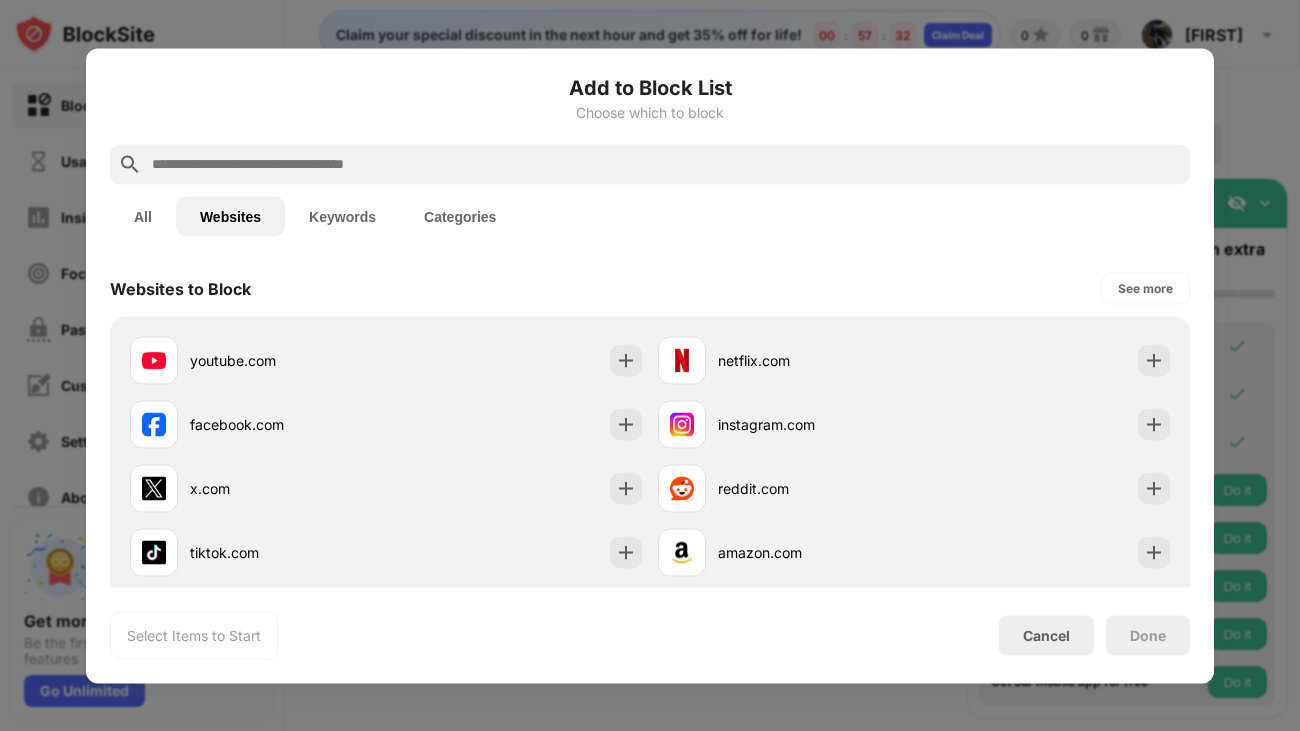 click at bounding box center [666, 164] 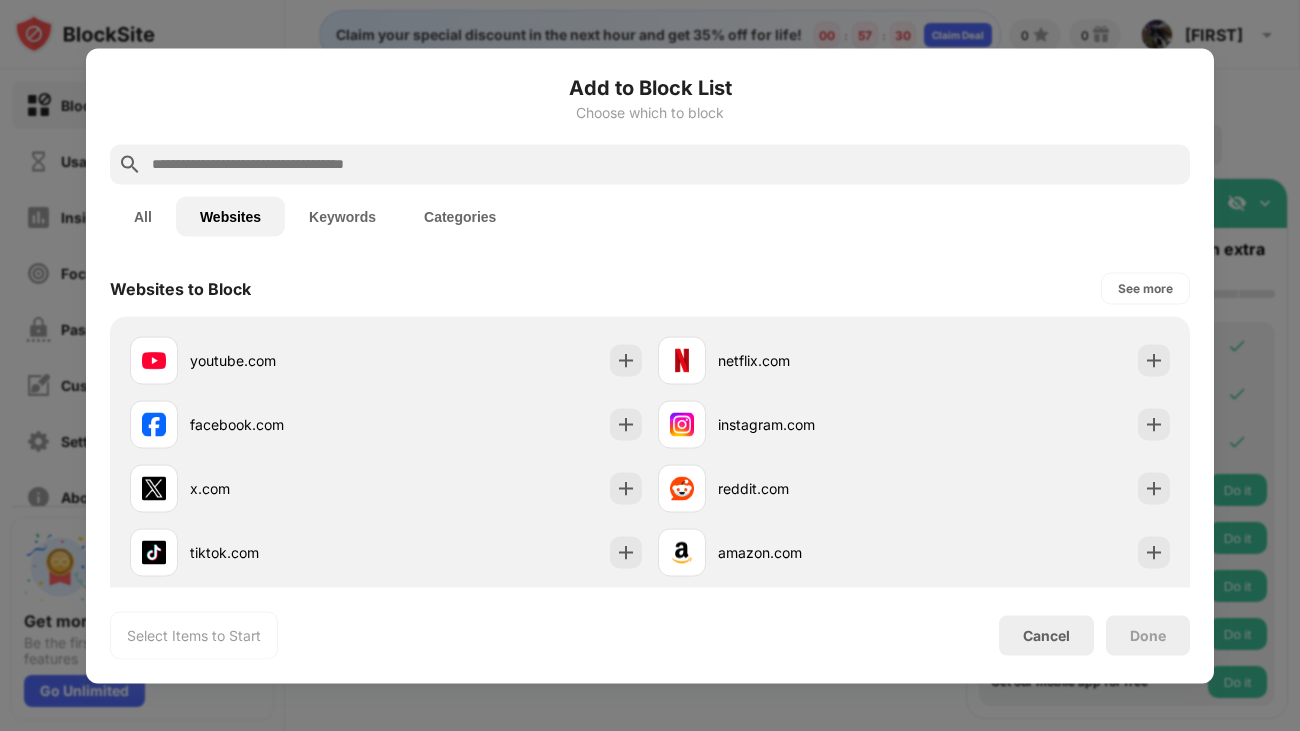 paste on "**********" 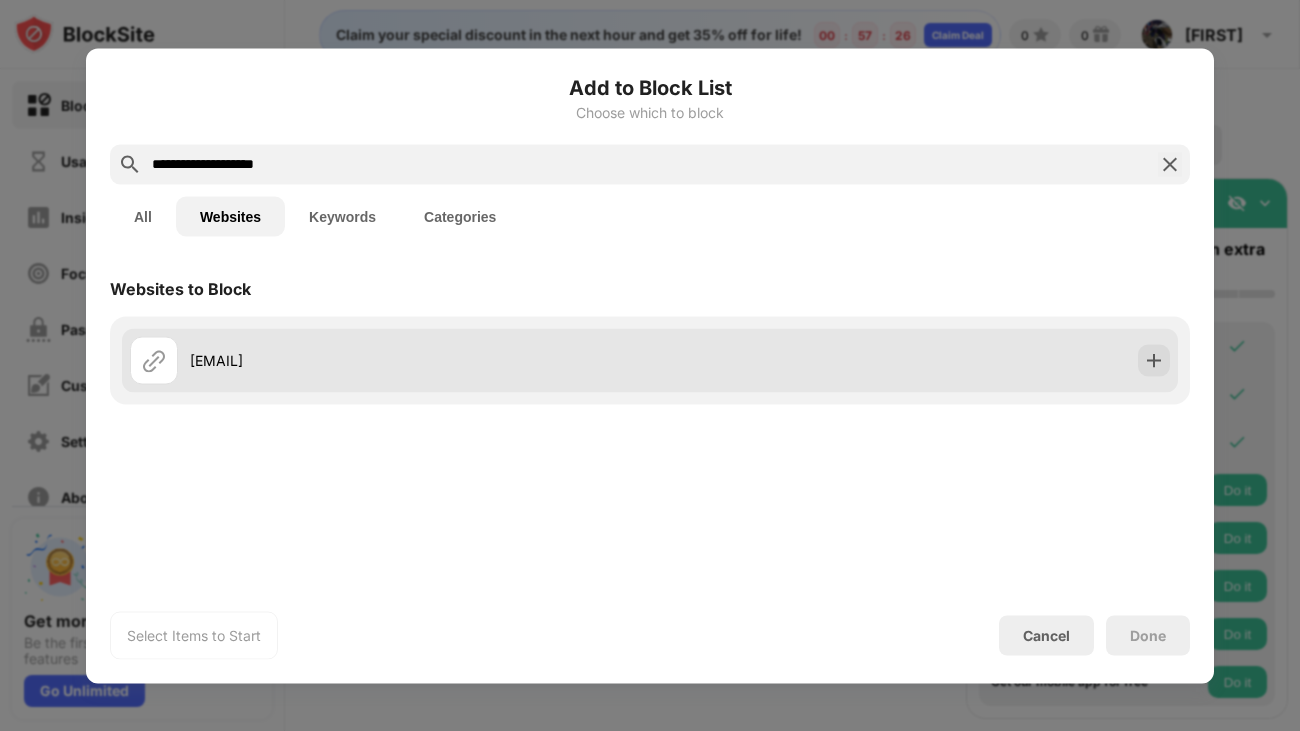 type on "**********" 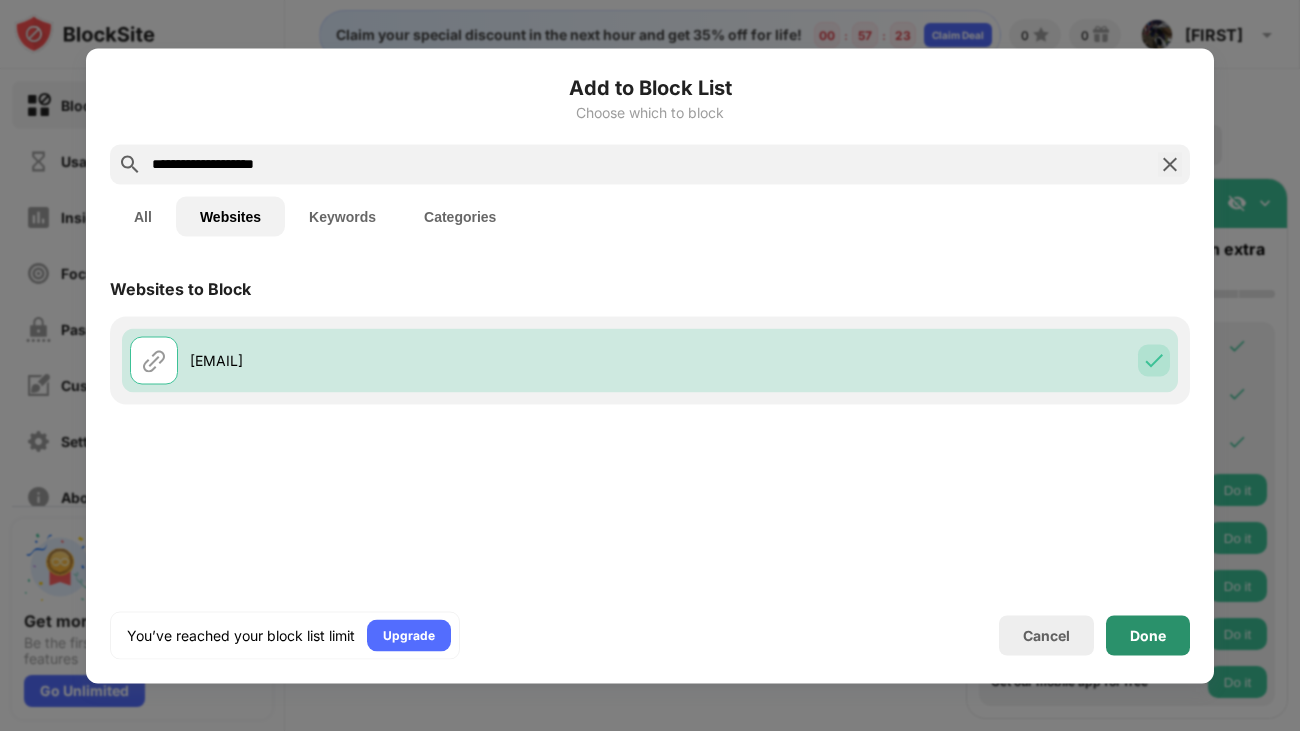 click on "Done" at bounding box center [1148, 635] 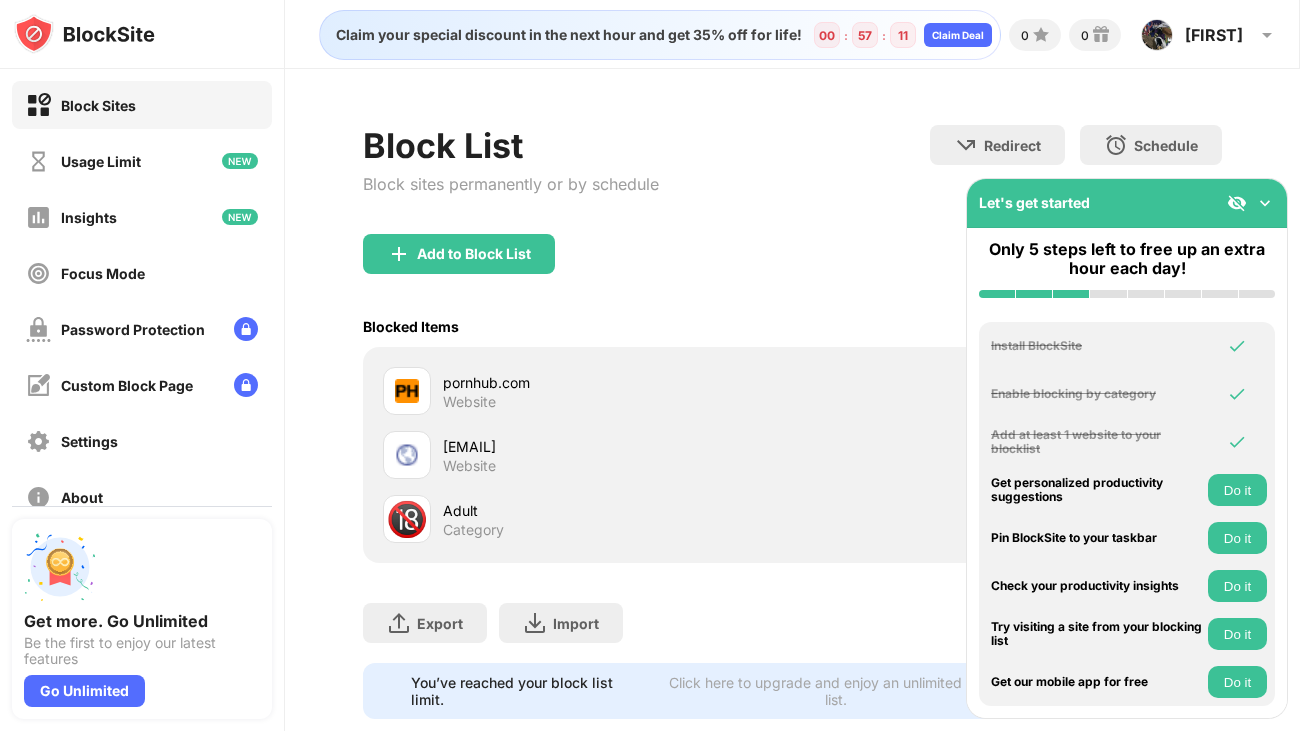 click on "pornhub.com Website" at bounding box center (792, 391) 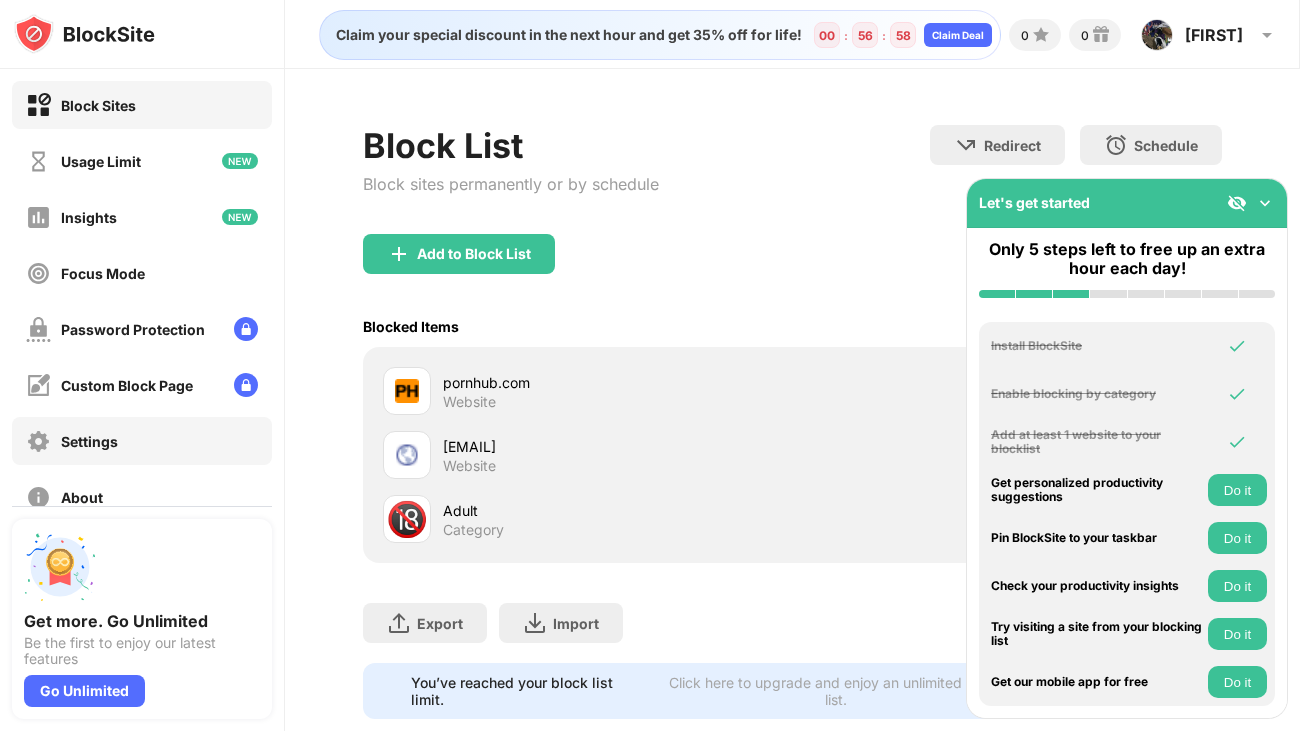 click on "Settings" at bounding box center (72, 441) 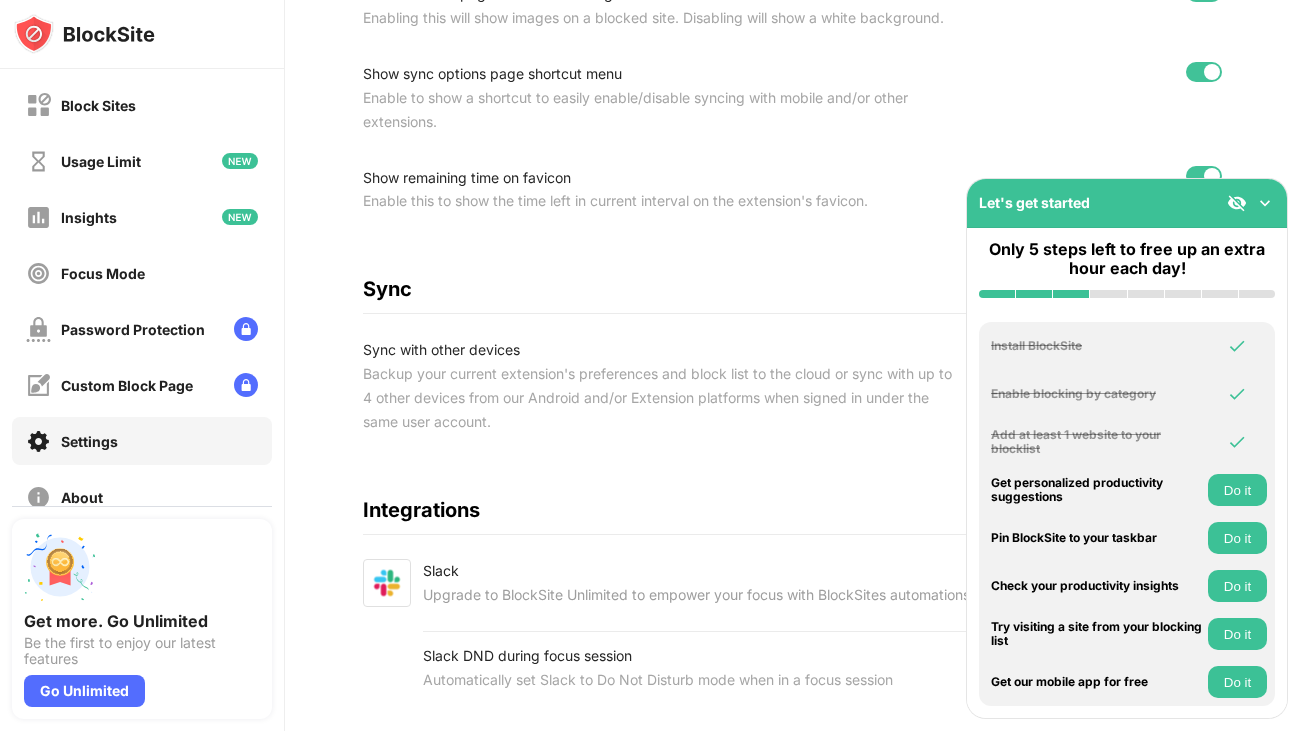 scroll, scrollTop: 895, scrollLeft: 0, axis: vertical 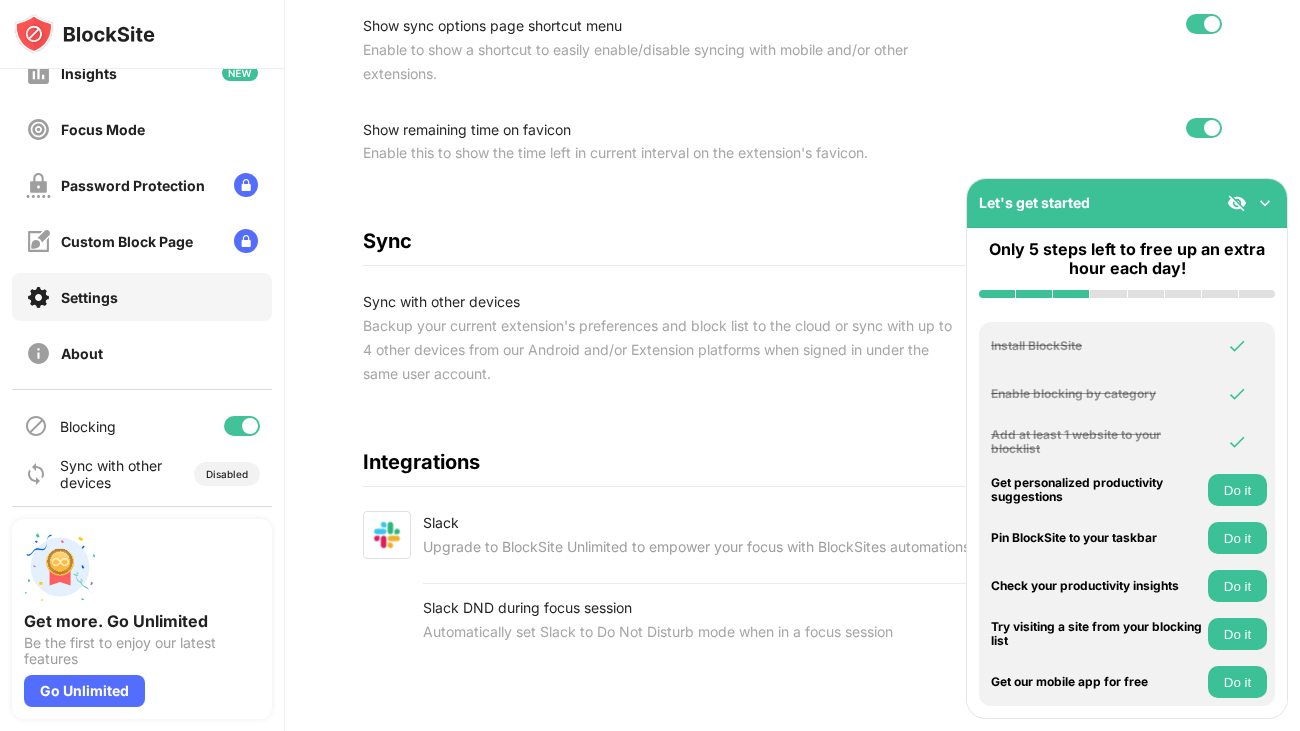 click at bounding box center [1265, 203] 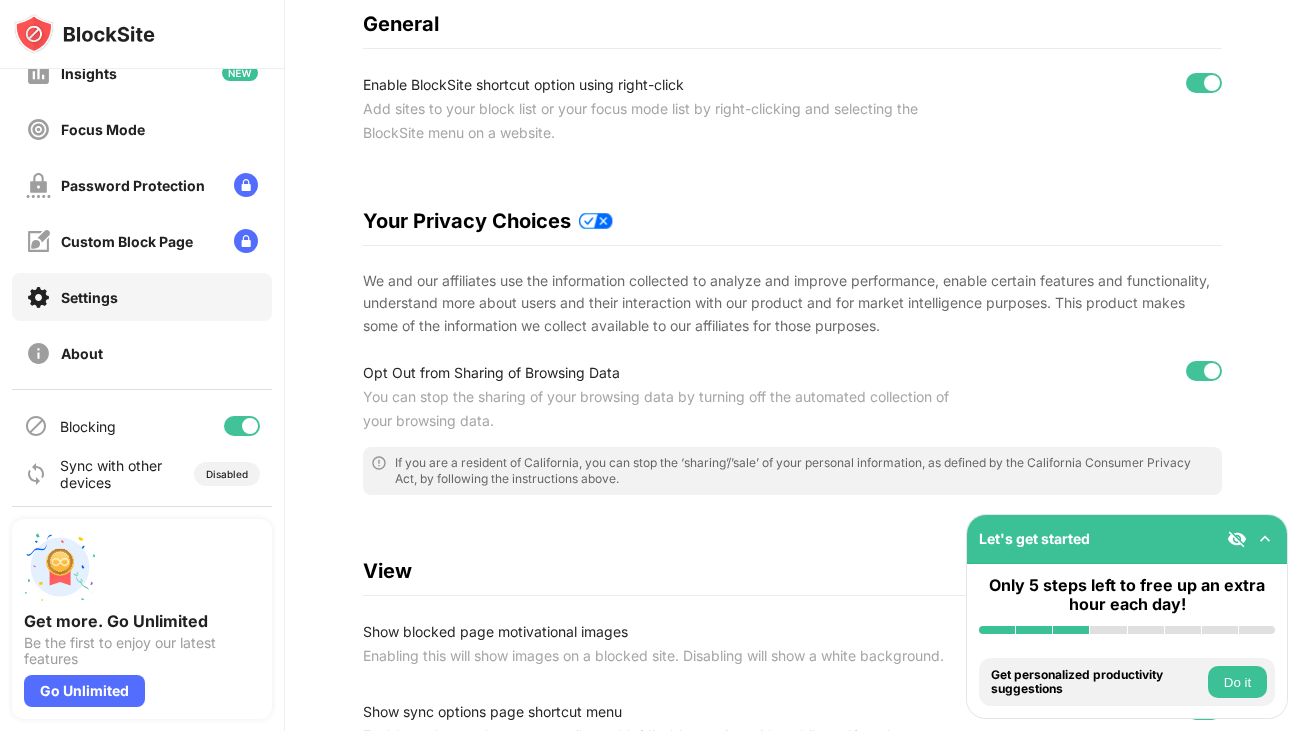 scroll, scrollTop: 0, scrollLeft: 0, axis: both 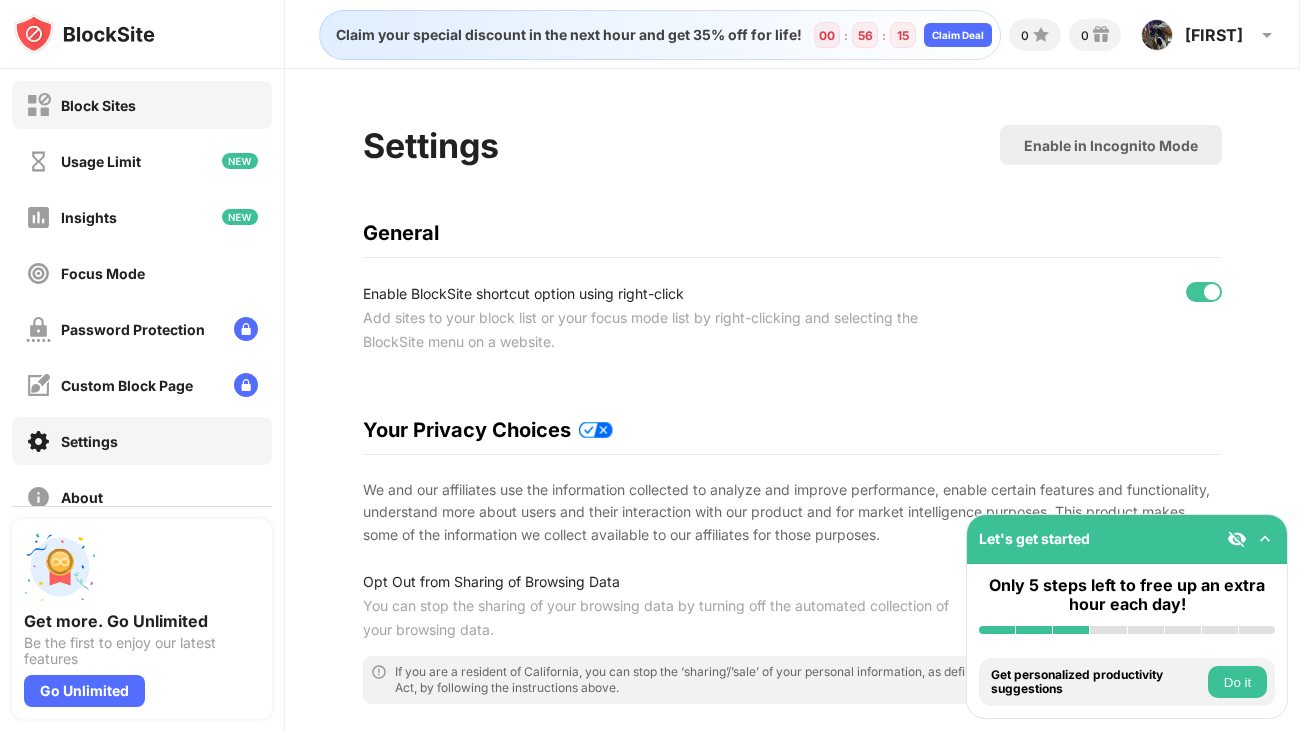 click on "Block Sites" at bounding box center (98, 105) 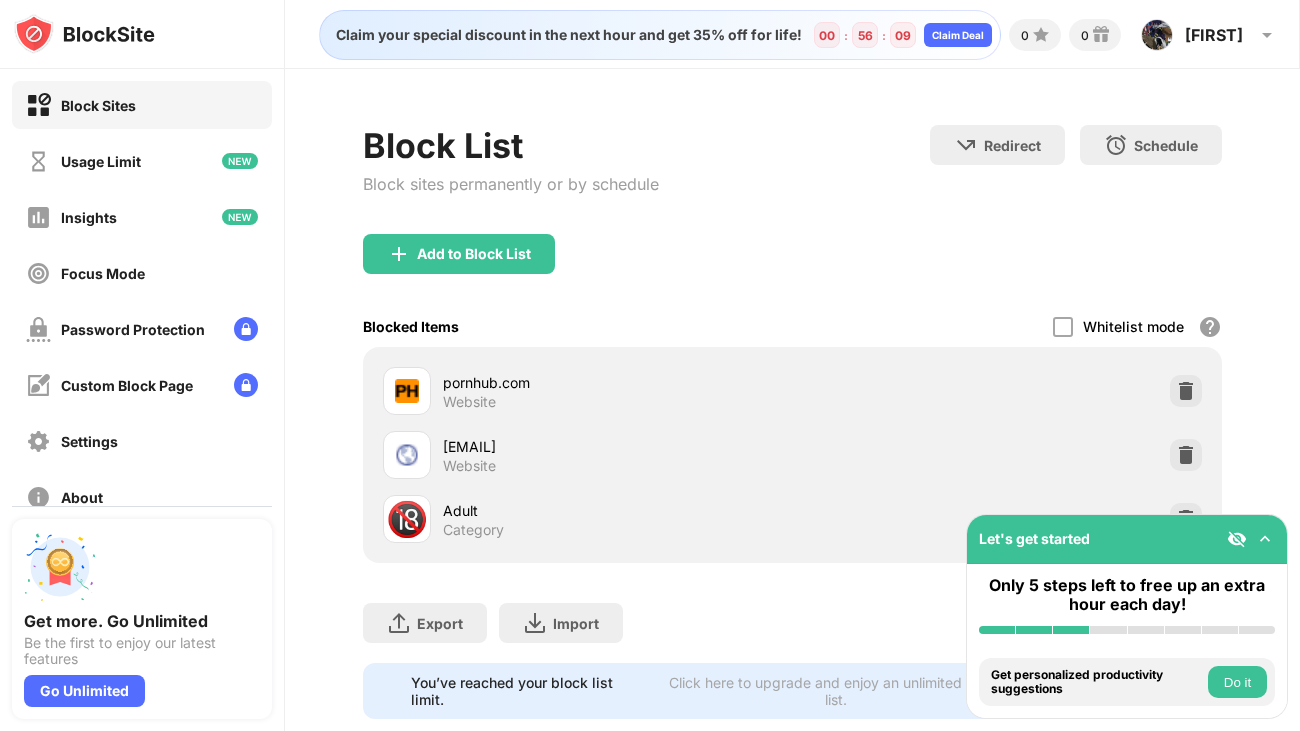 scroll, scrollTop: 0, scrollLeft: 0, axis: both 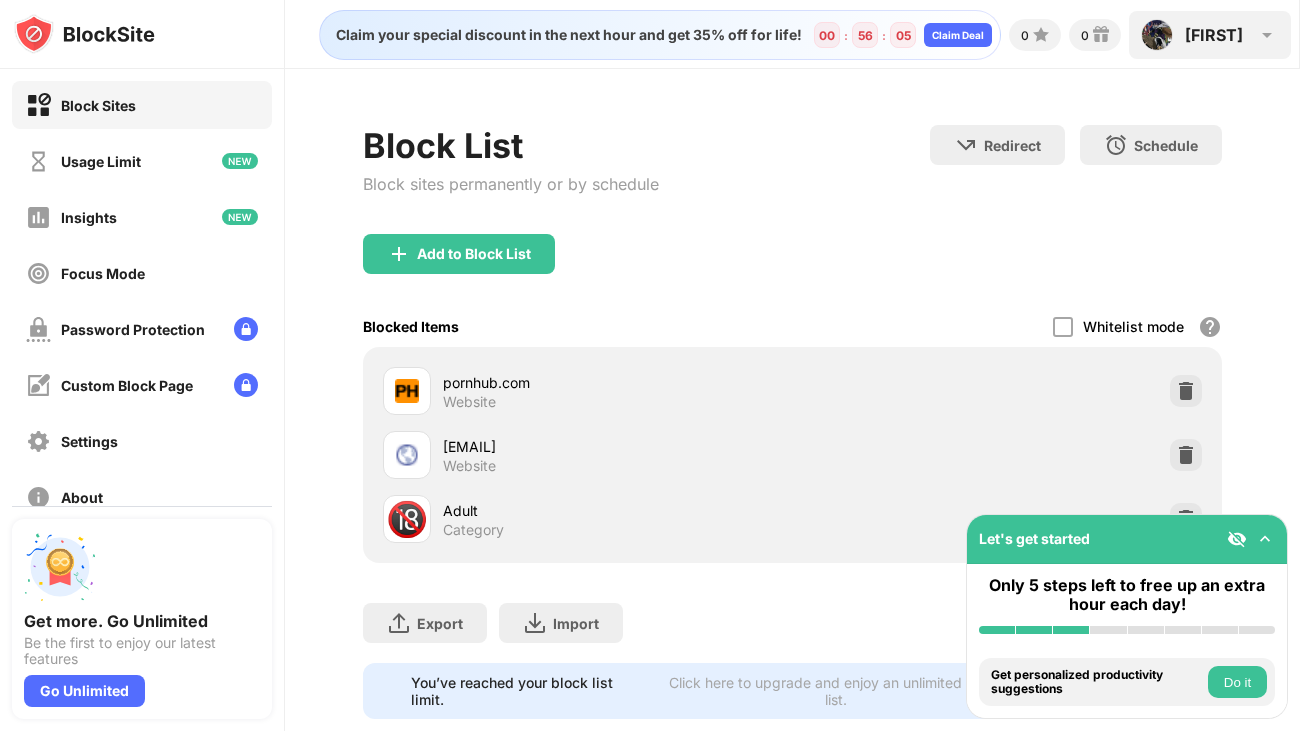 click at bounding box center (1267, 35) 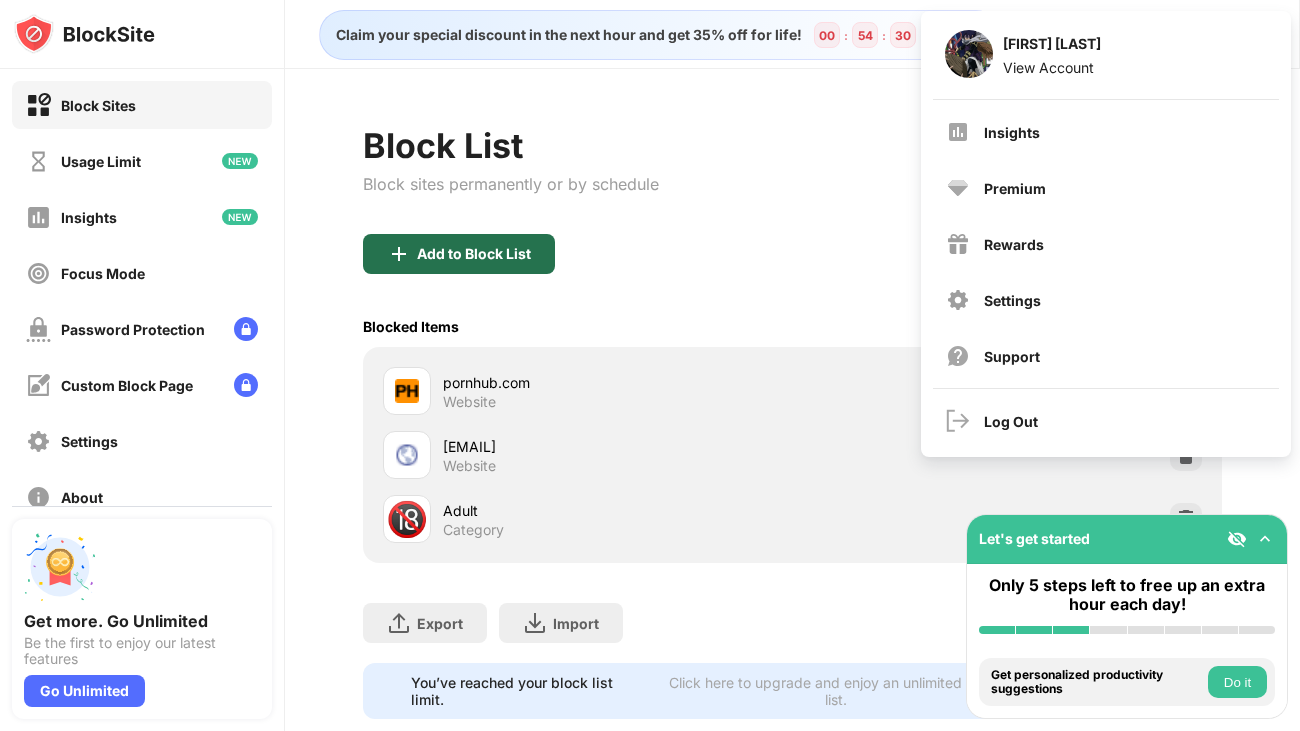 click on "Add to Block List" at bounding box center (459, 254) 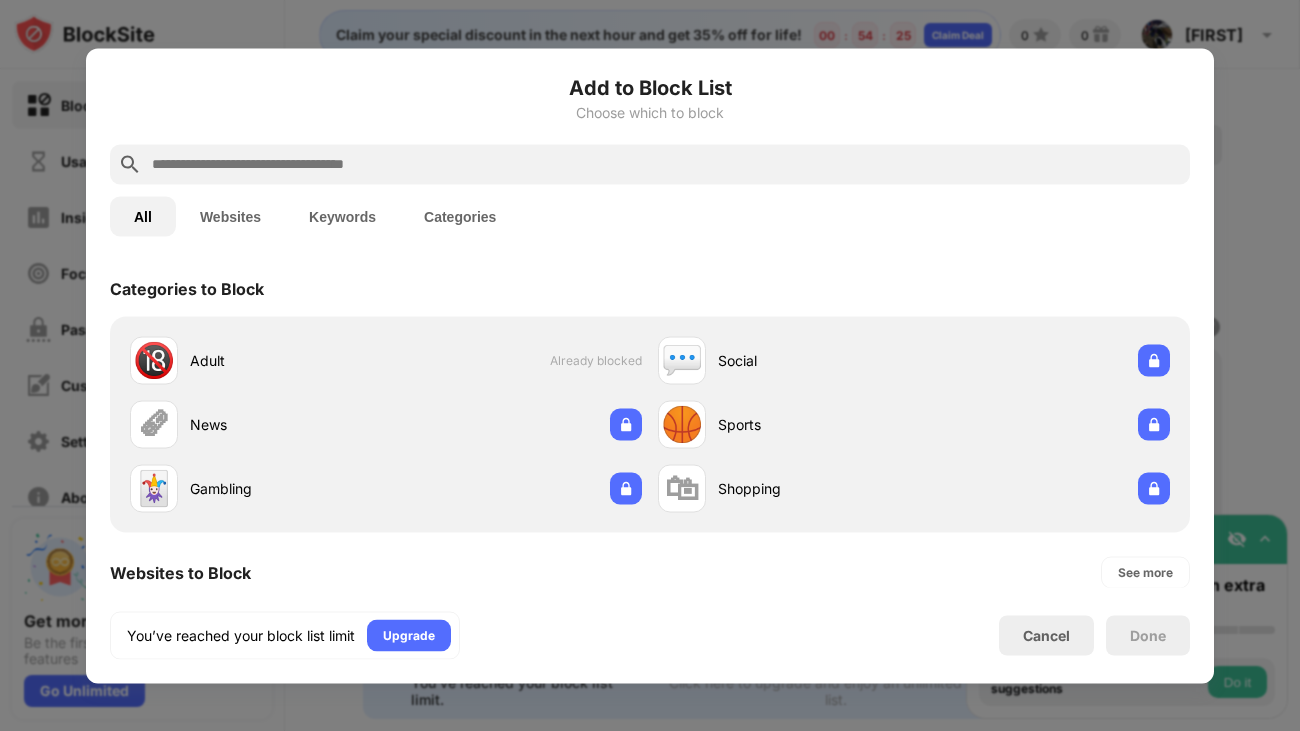 click on "Websites" at bounding box center [230, 216] 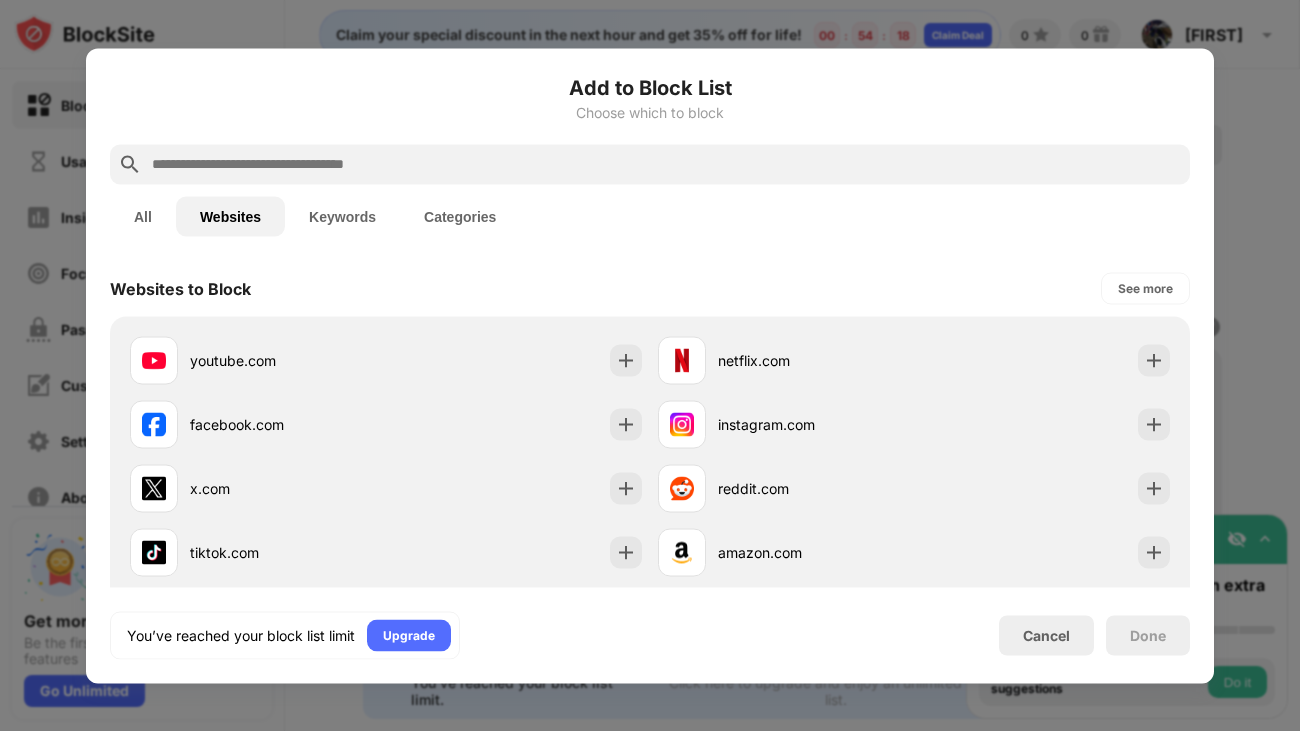 click on "Keywords" at bounding box center [342, 216] 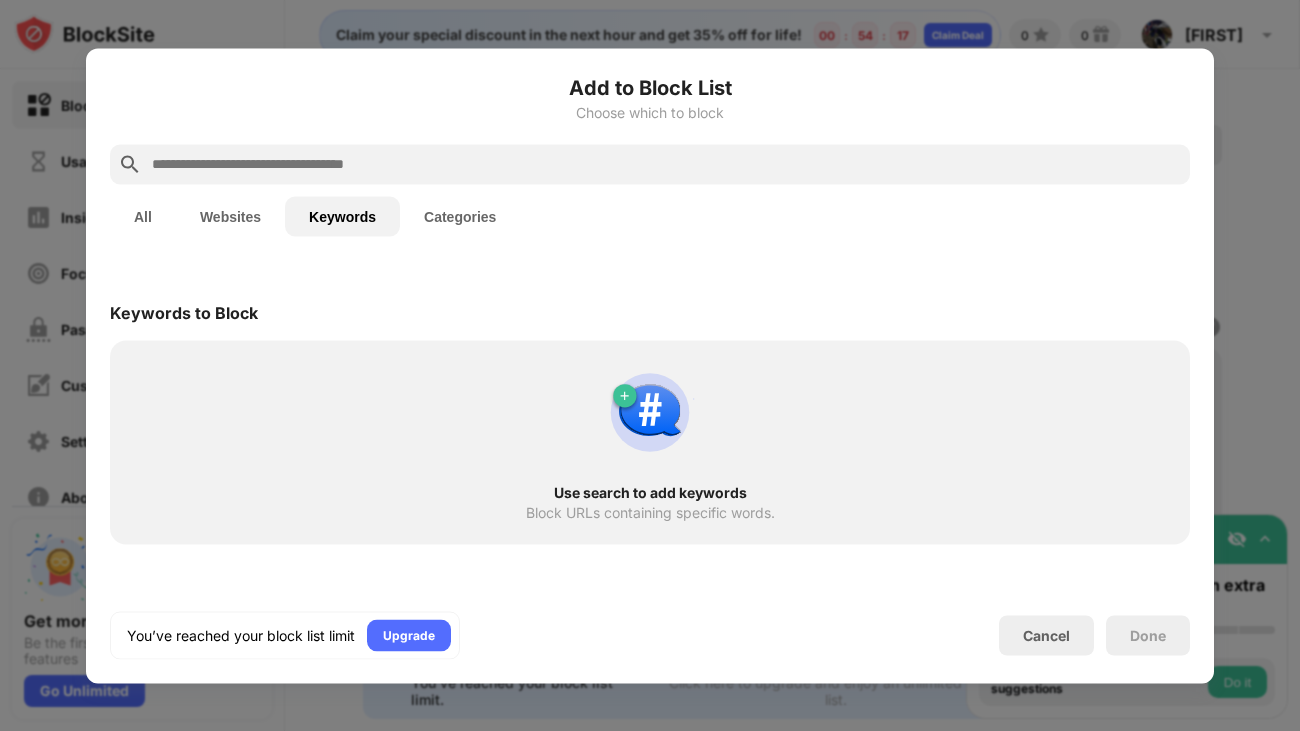 click on "Categories" at bounding box center (460, 216) 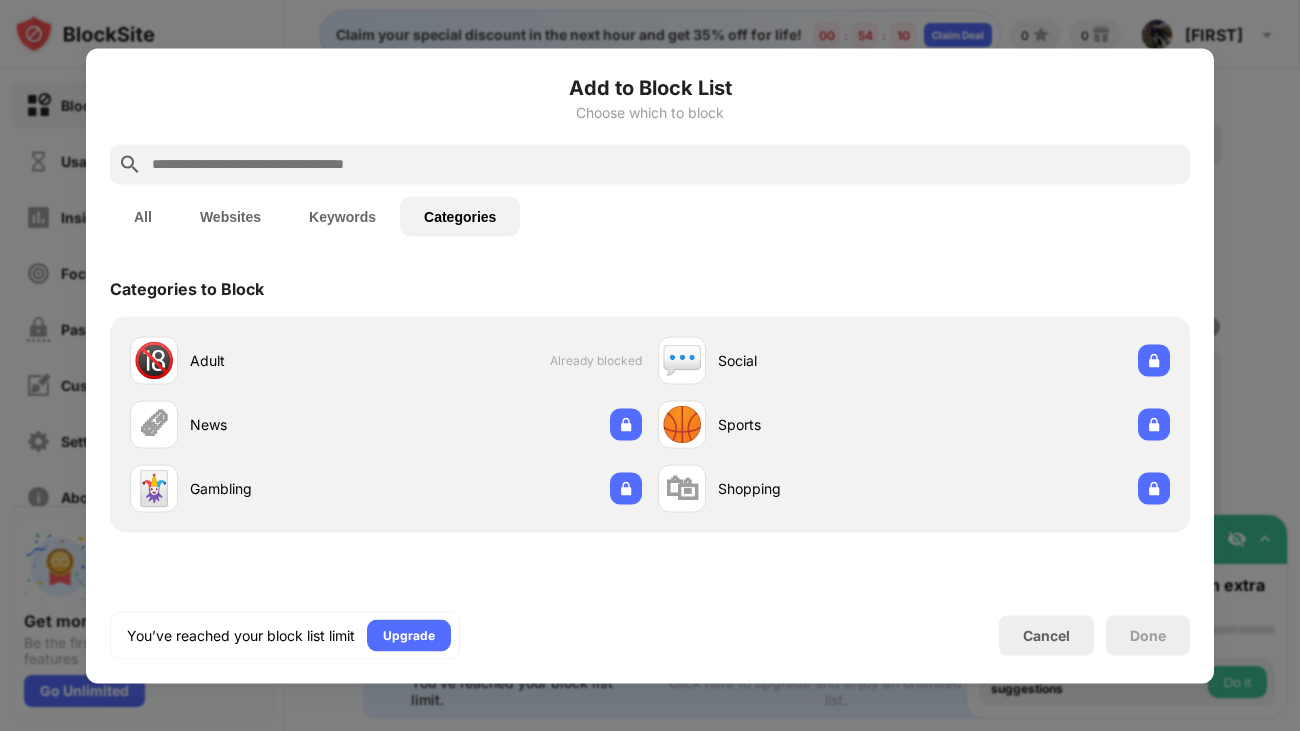 click on "Websites" at bounding box center (230, 216) 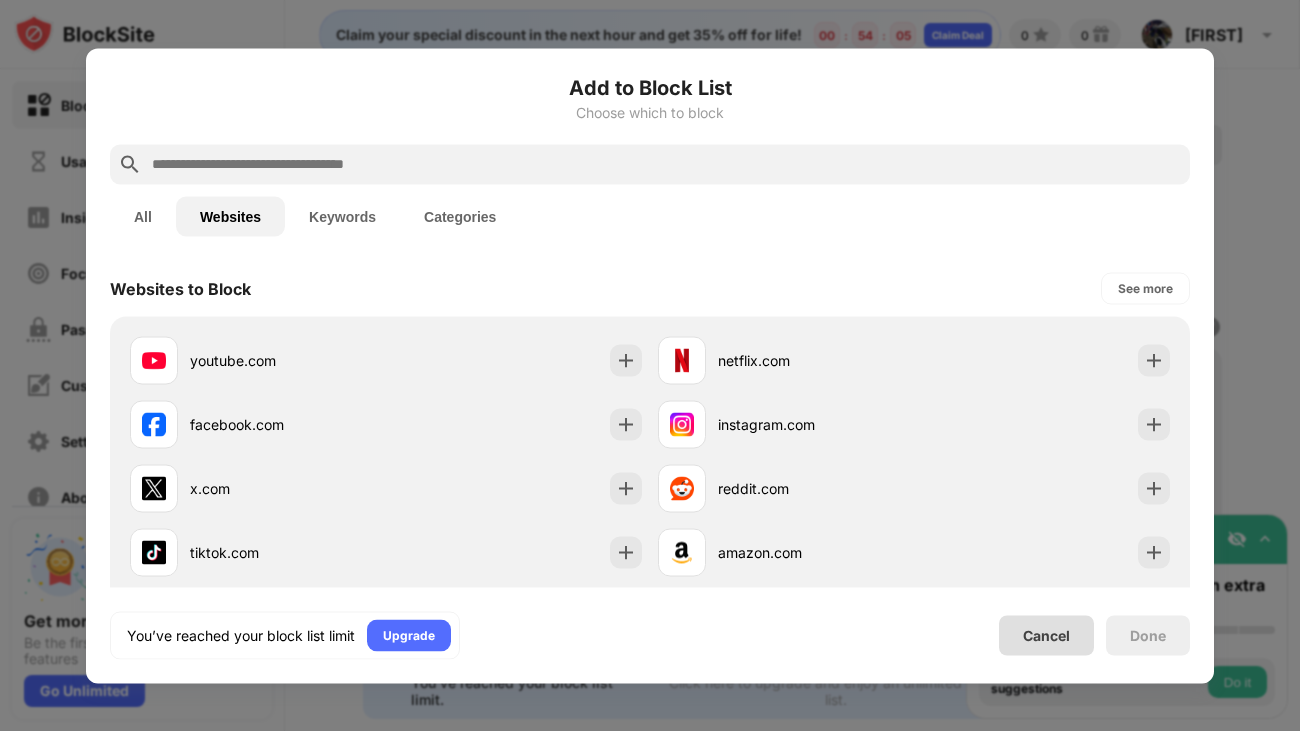 click on "Cancel" at bounding box center (1046, 635) 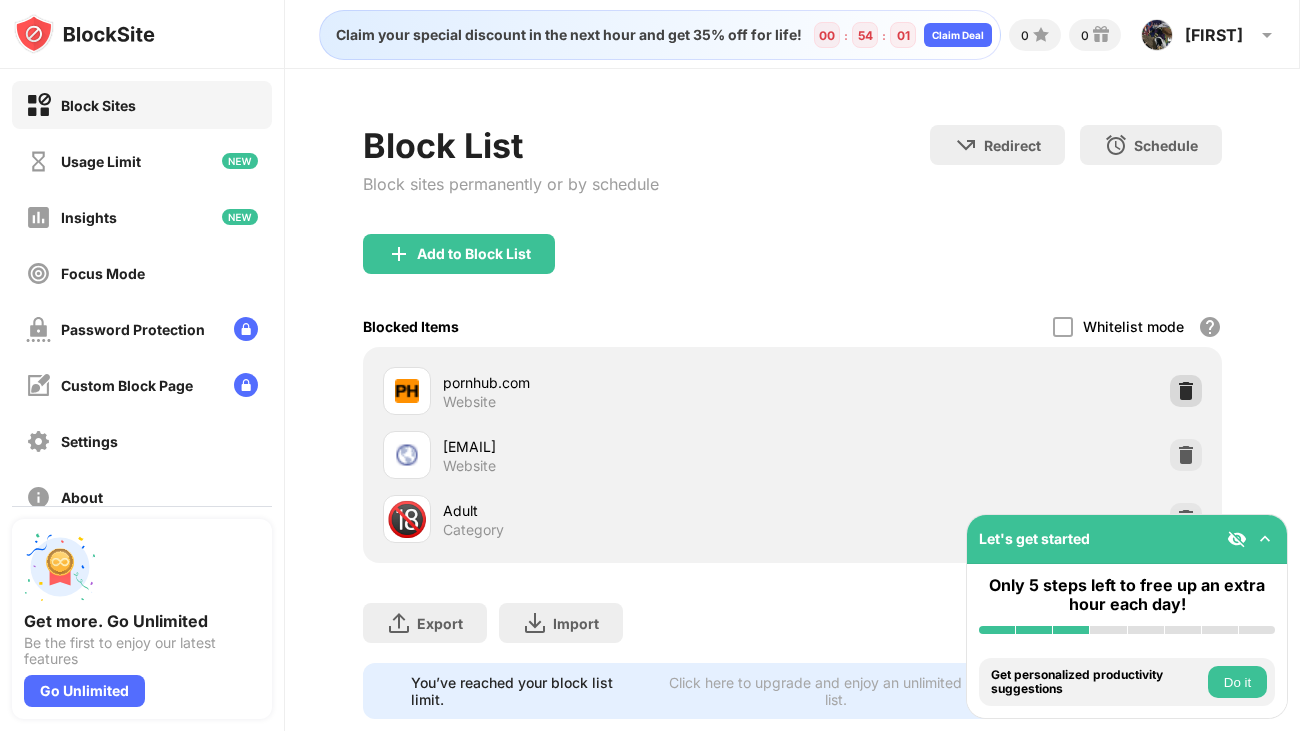 click at bounding box center [1186, 391] 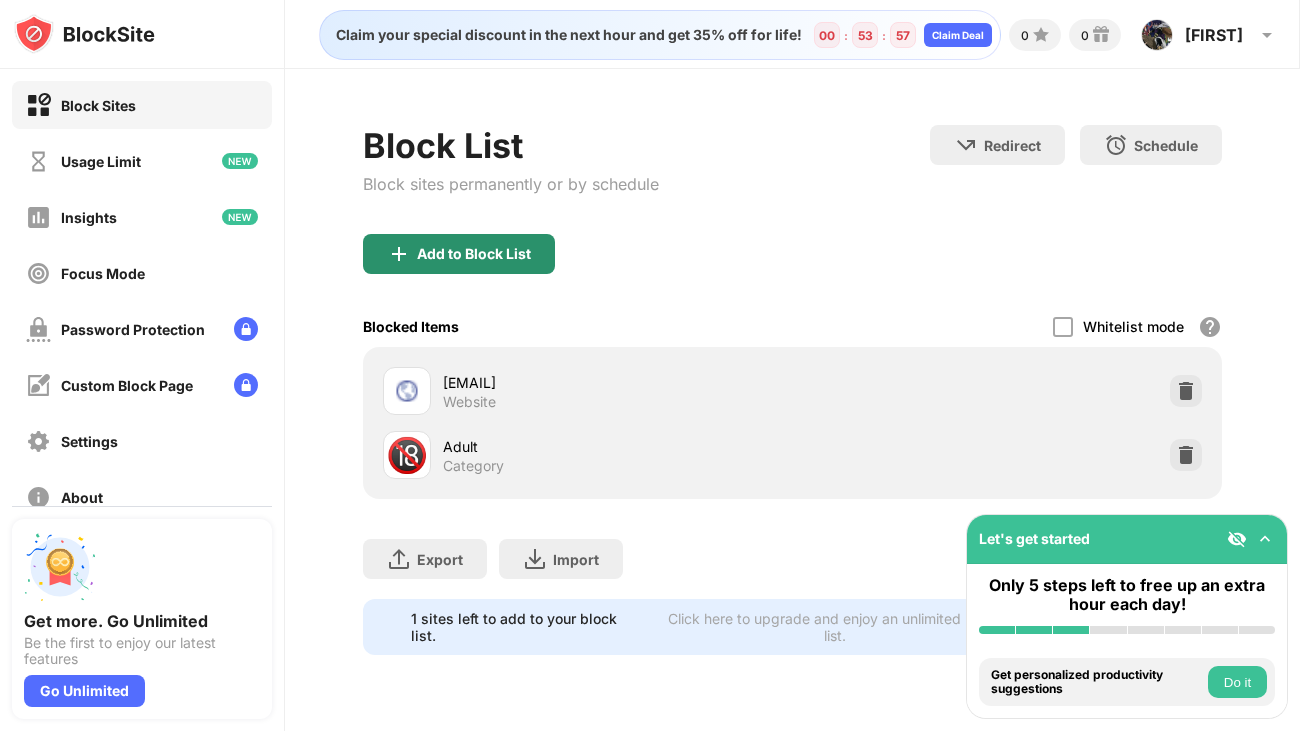 click on "Add to Block List" at bounding box center (459, 254) 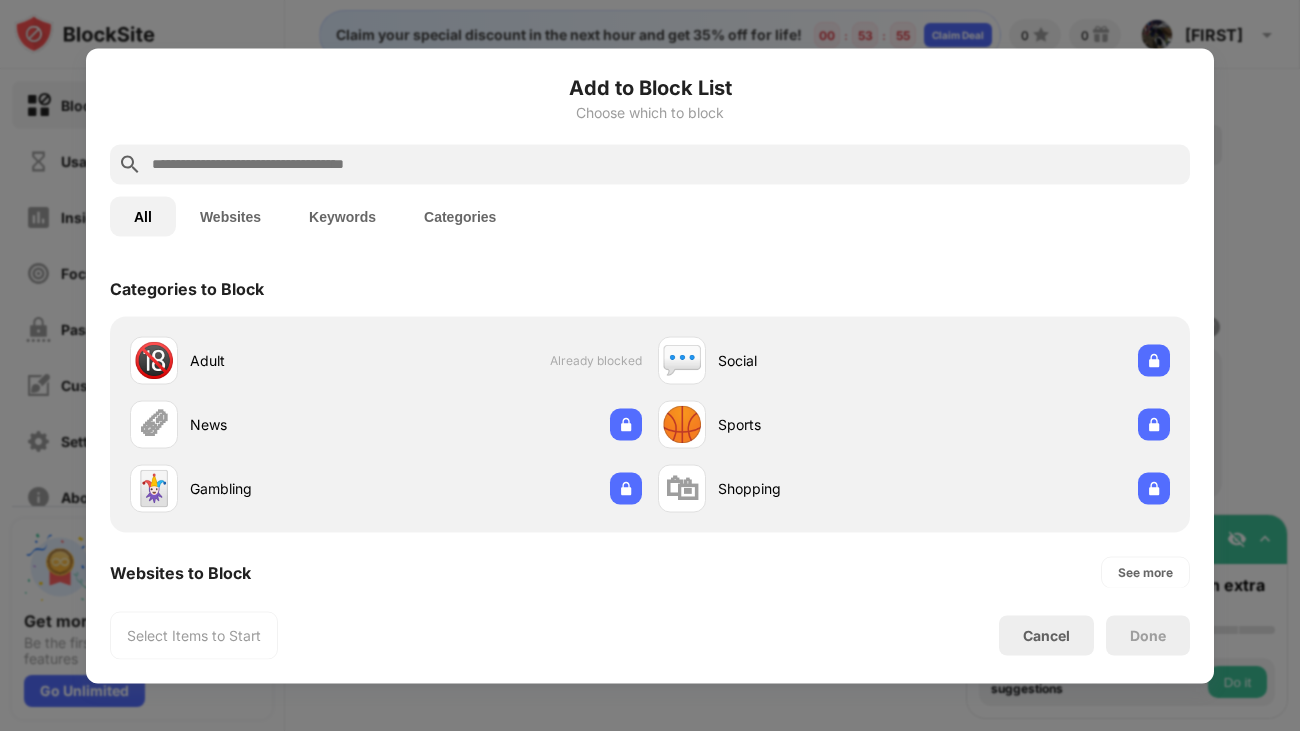 click on "Websites" at bounding box center (230, 216) 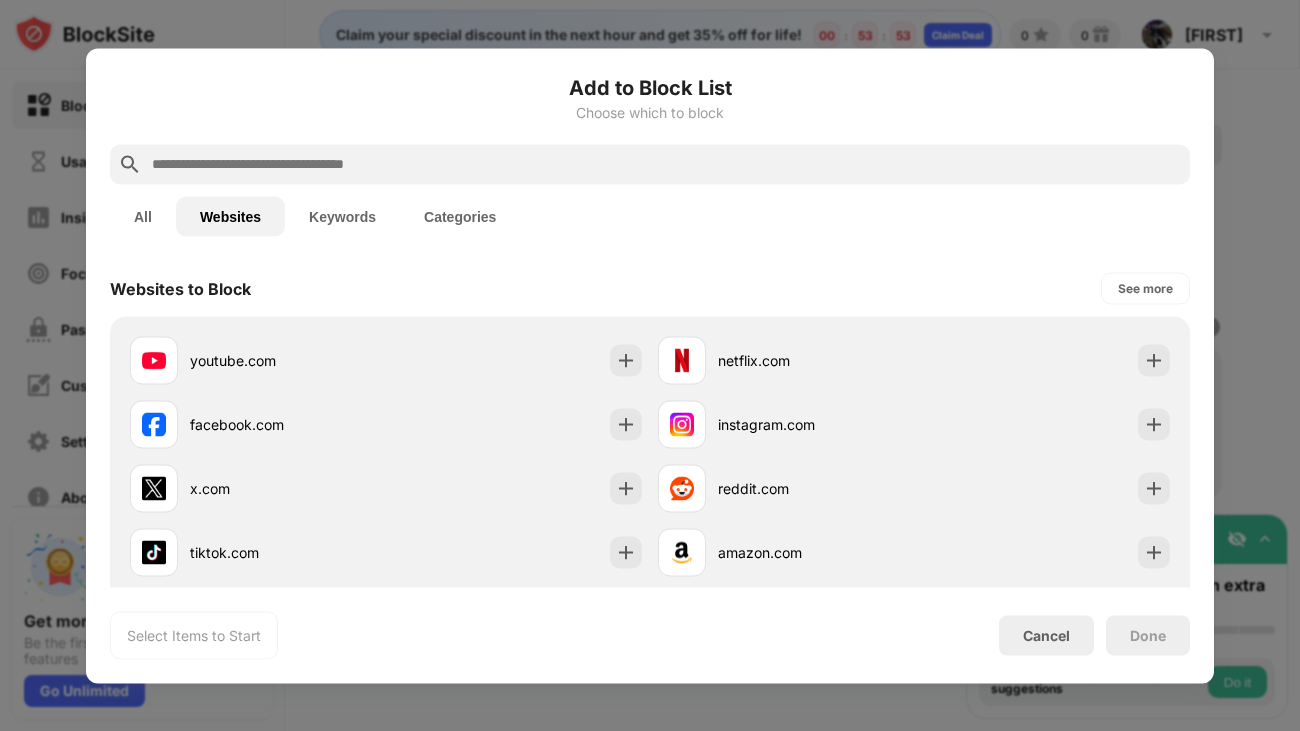 click at bounding box center (666, 164) 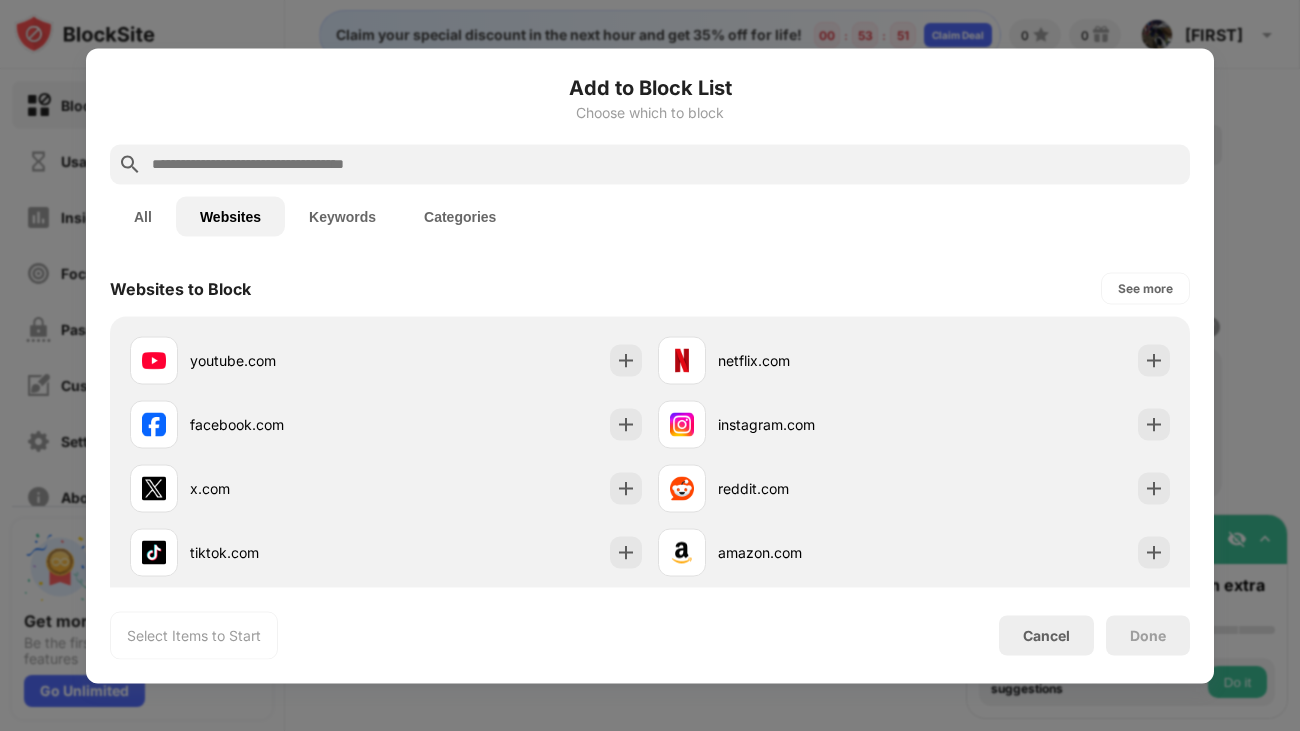paste on "**********" 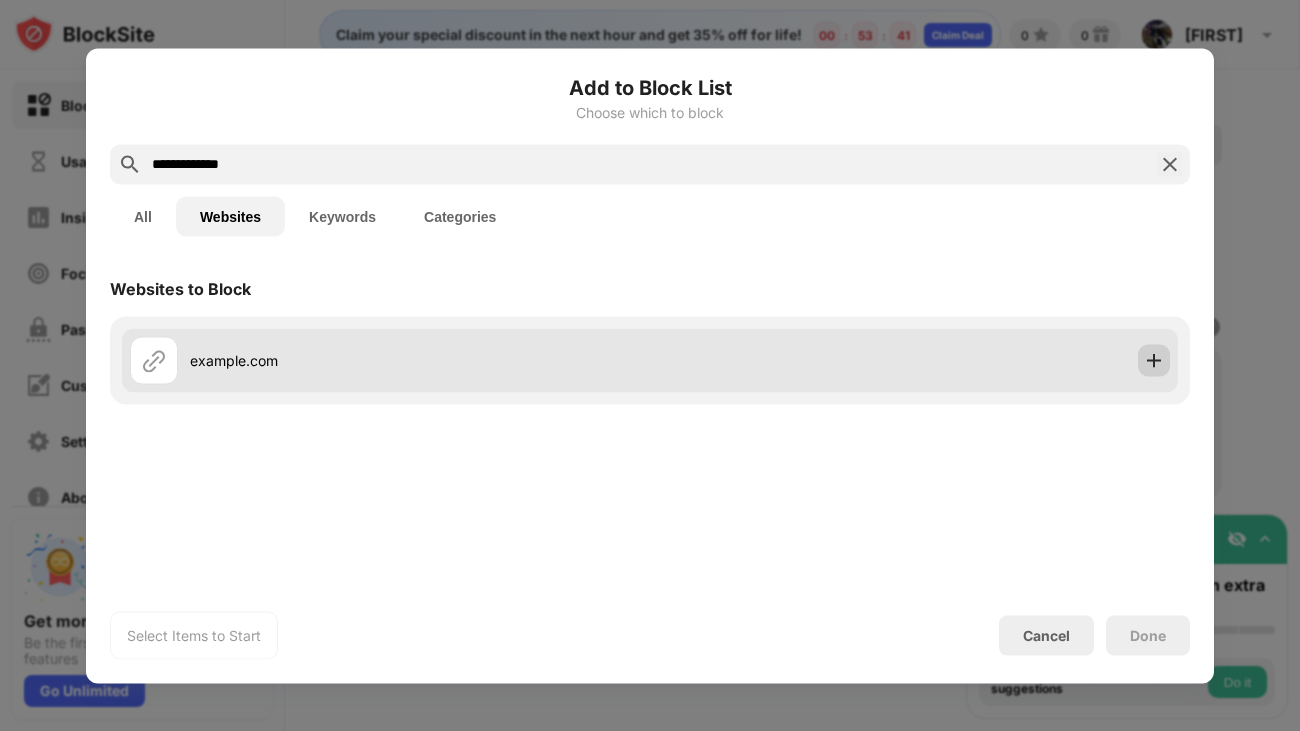 type on "**********" 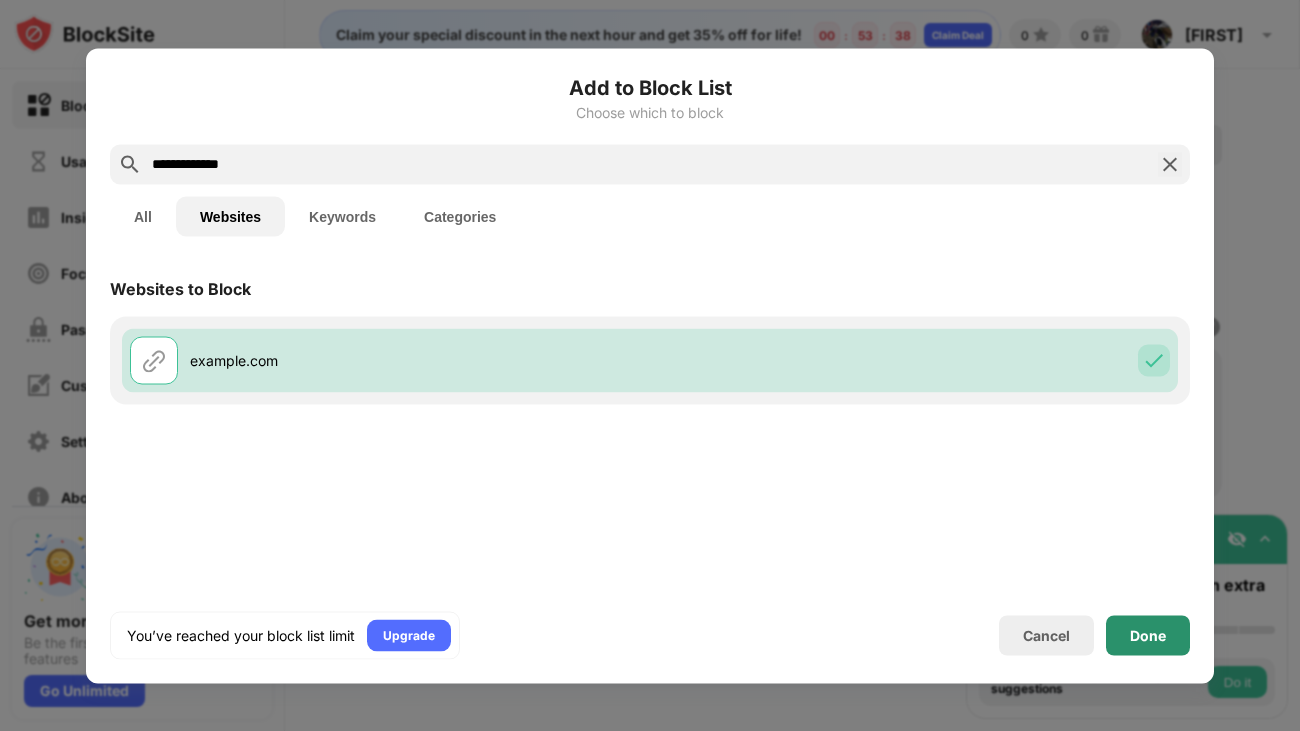 click on "Done" at bounding box center (1148, 635) 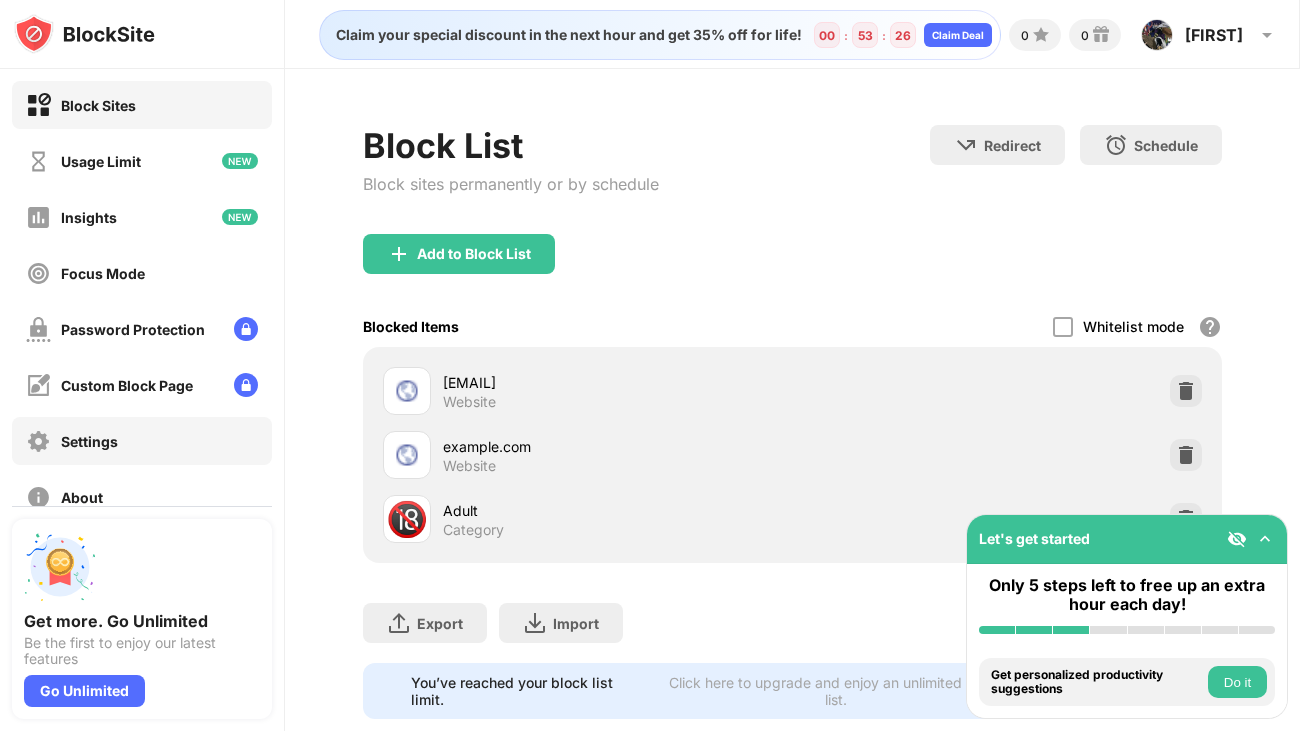click on "Settings" at bounding box center (142, 441) 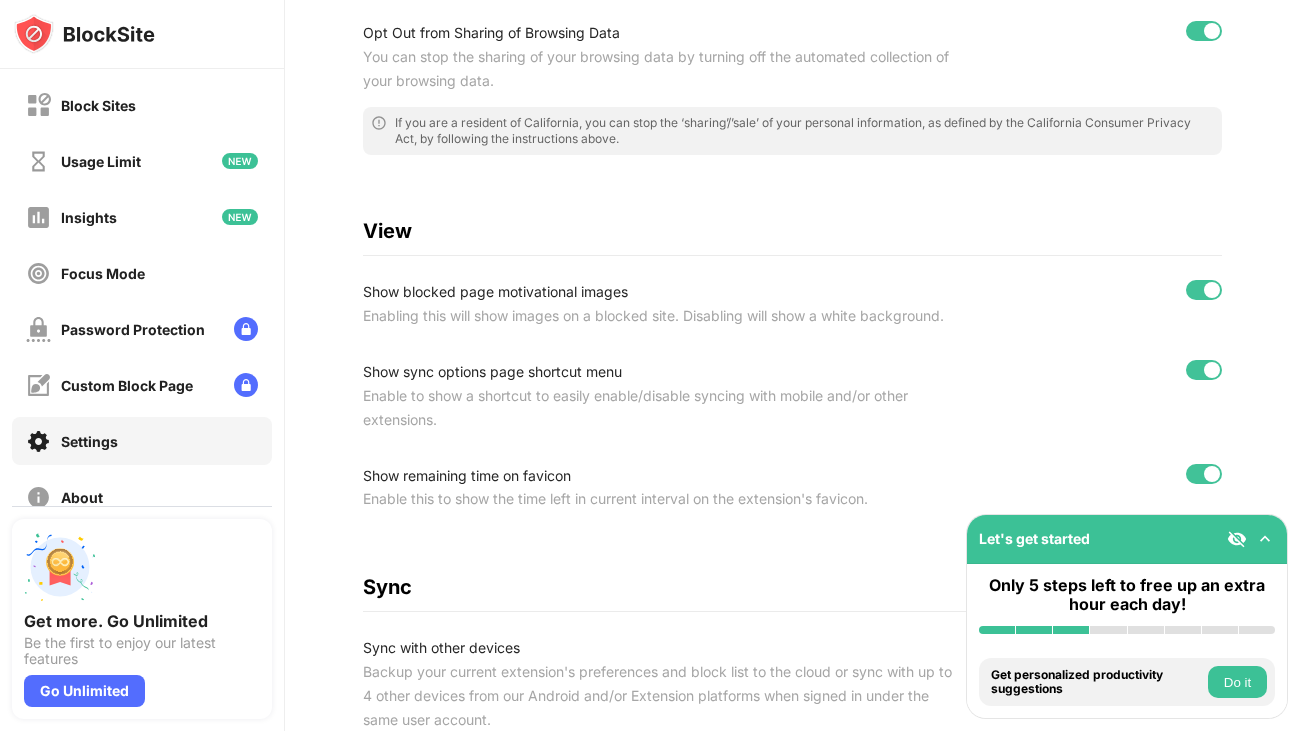 scroll, scrollTop: 550, scrollLeft: 0, axis: vertical 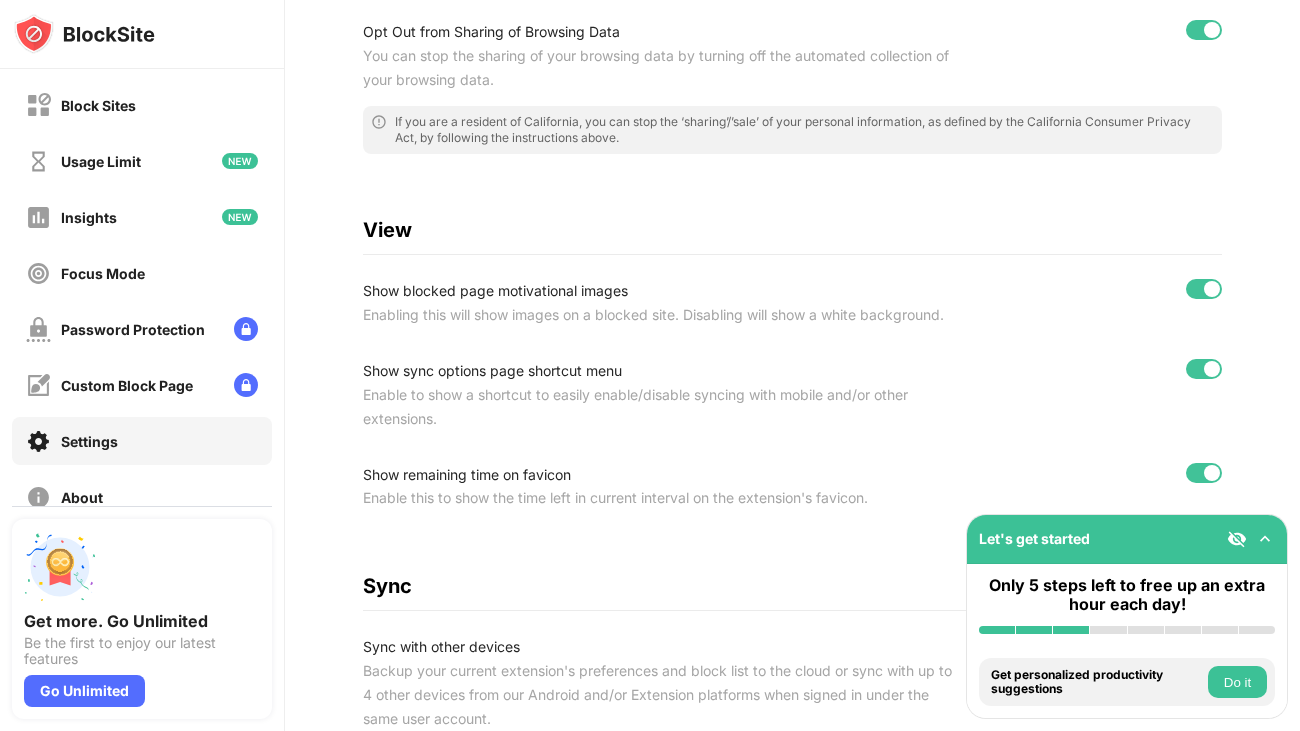 click at bounding box center (1212, 289) 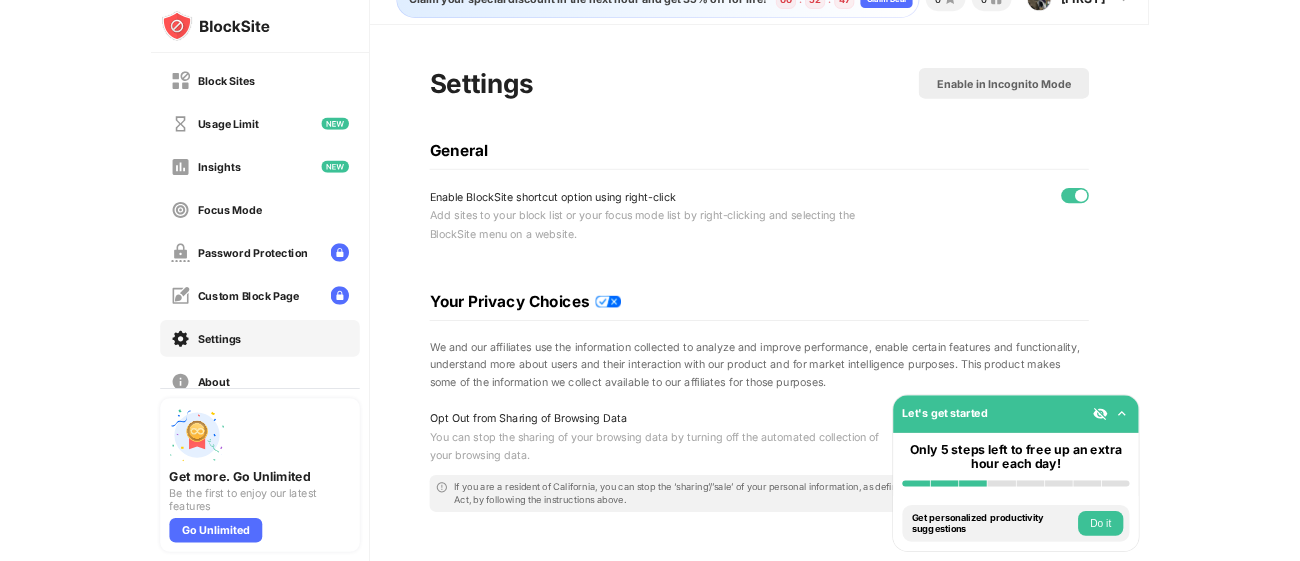 scroll, scrollTop: 0, scrollLeft: 0, axis: both 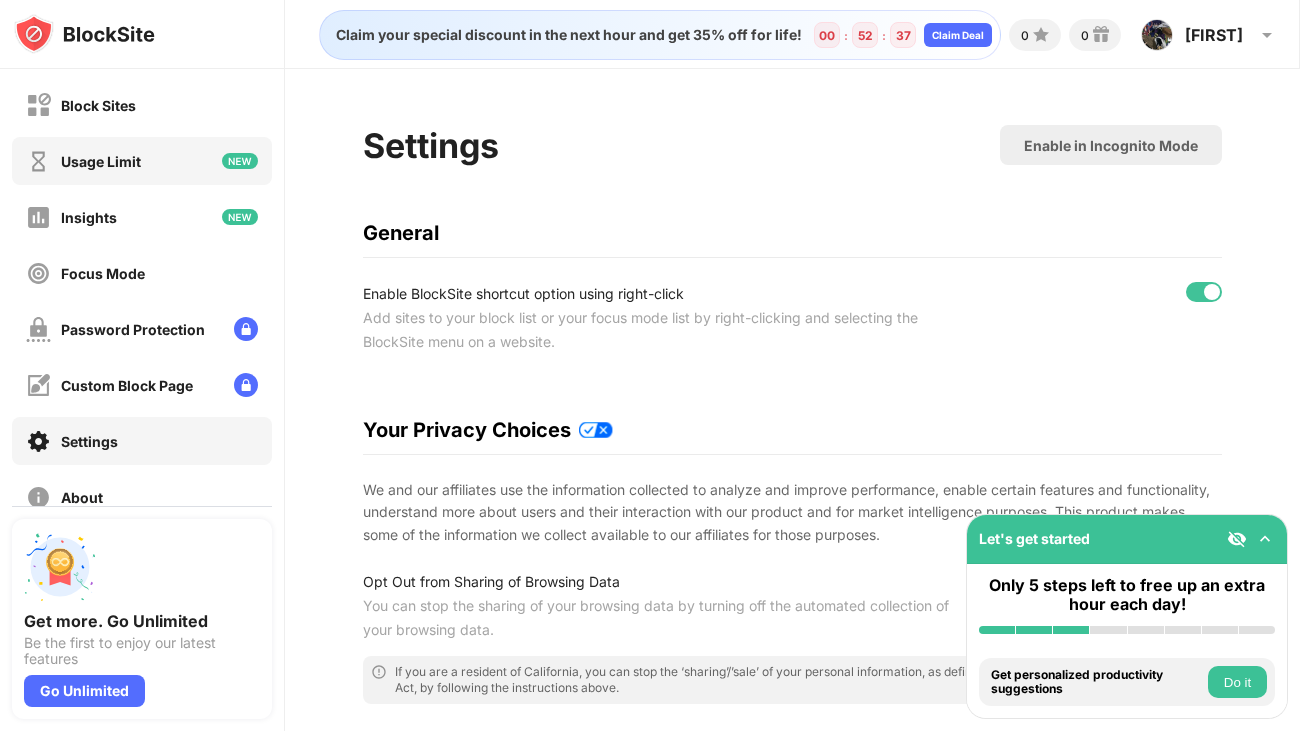 click on "Usage Limit" at bounding box center (142, 161) 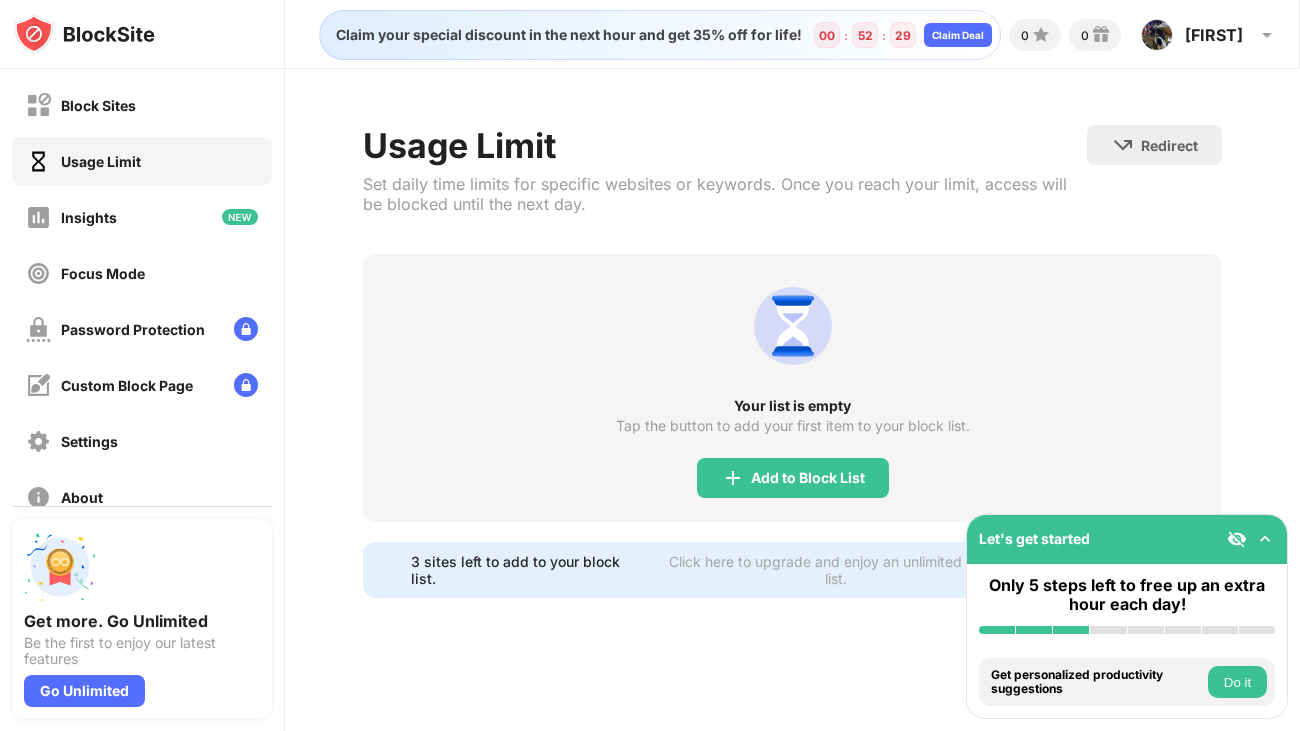 click on "Usage Limit Set daily time limits for specific websites or keywords. Once you reach your limit, access will be blocked until the next day. Redirect Choose a site to be redirected to when blocking is active Your list is empty Tap the button to add your first item to your block list. Add to Block List 3 sites left to add to your block list. Click here to upgrade and enjoy an unlimited block list. Go Unlimited" at bounding box center (792, 361) 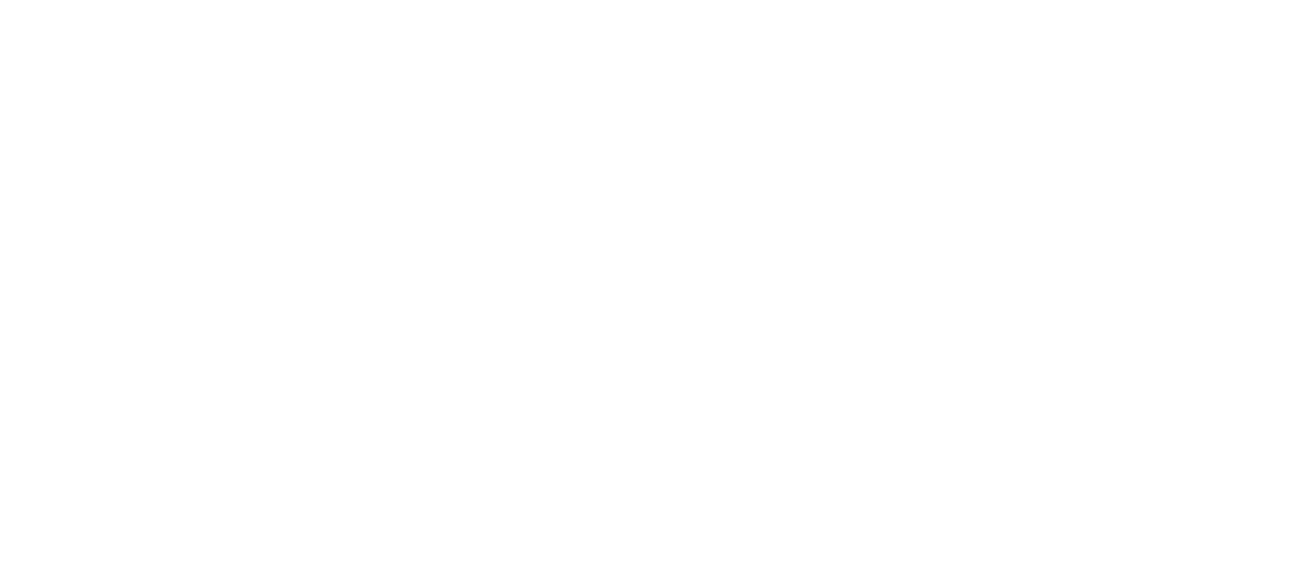 scroll, scrollTop: 0, scrollLeft: 0, axis: both 